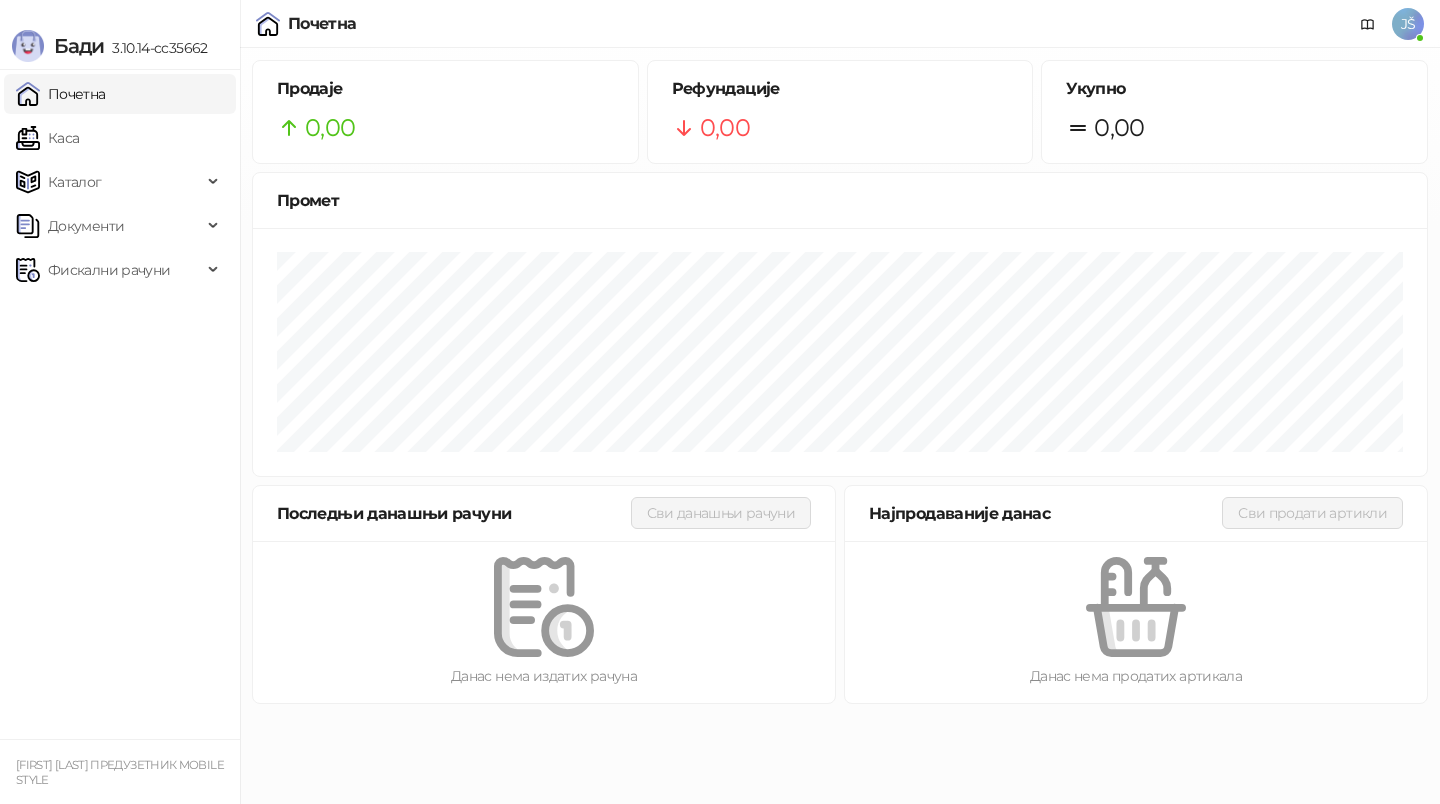 scroll, scrollTop: 0, scrollLeft: 0, axis: both 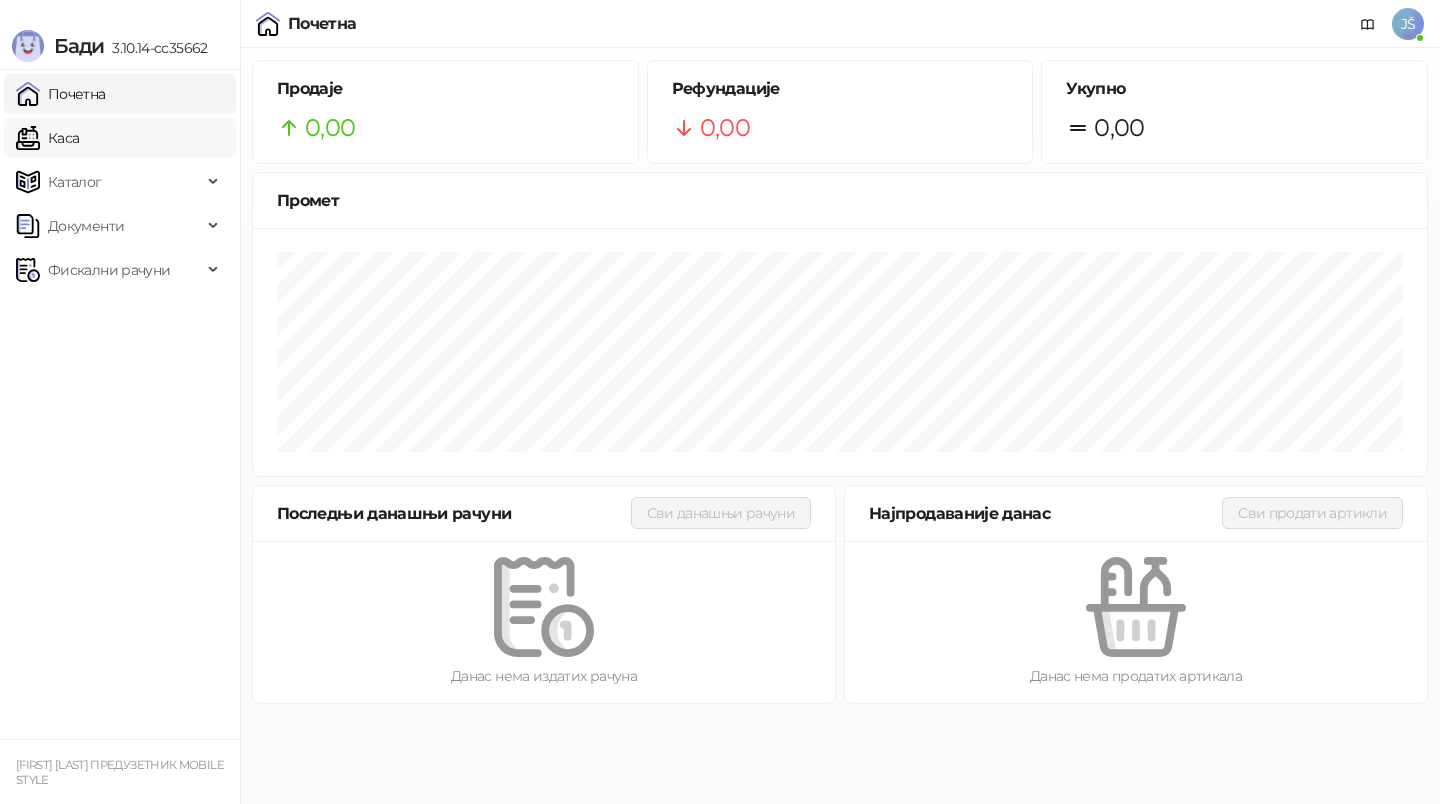 click on "Каса" at bounding box center (47, 138) 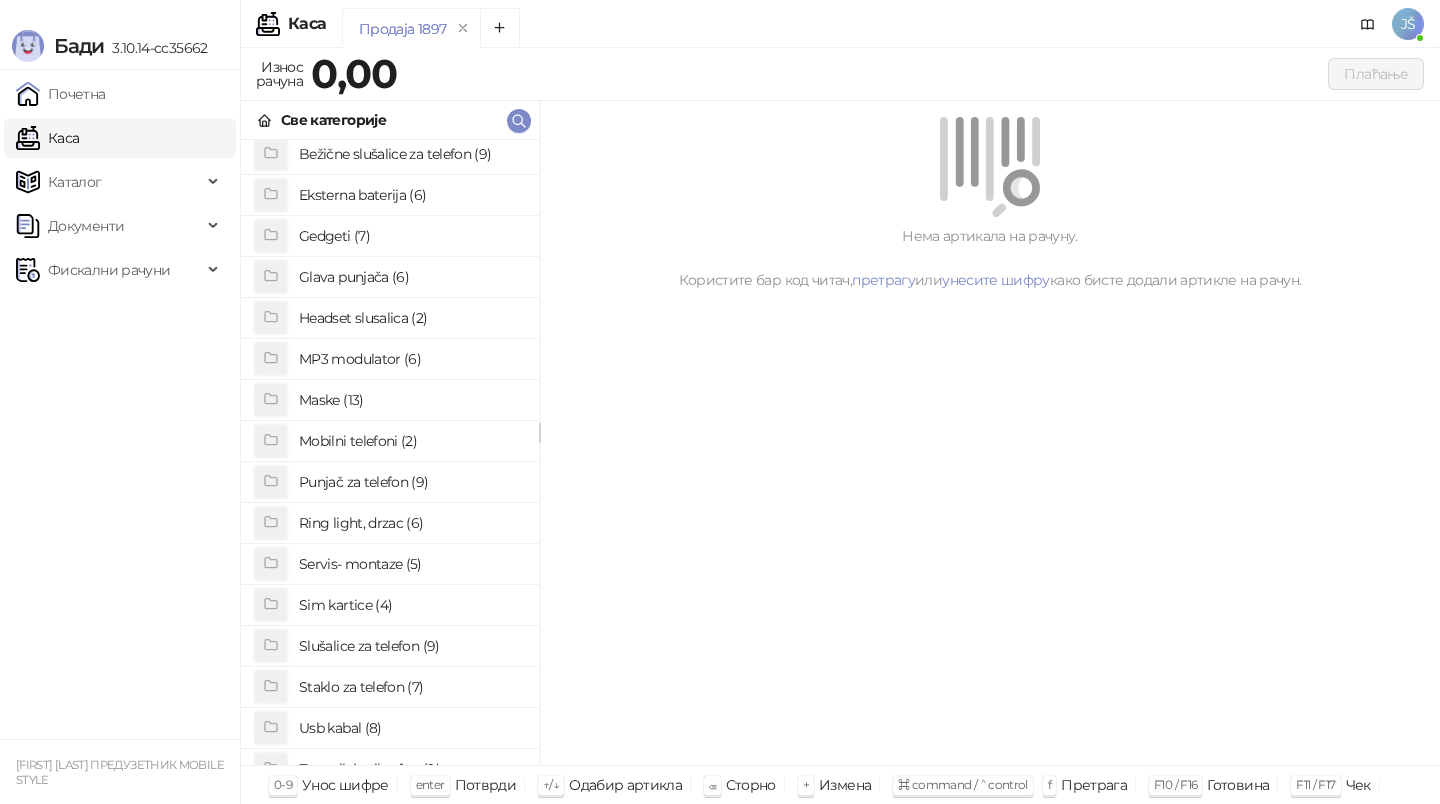 scroll, scrollTop: 131, scrollLeft: 0, axis: vertical 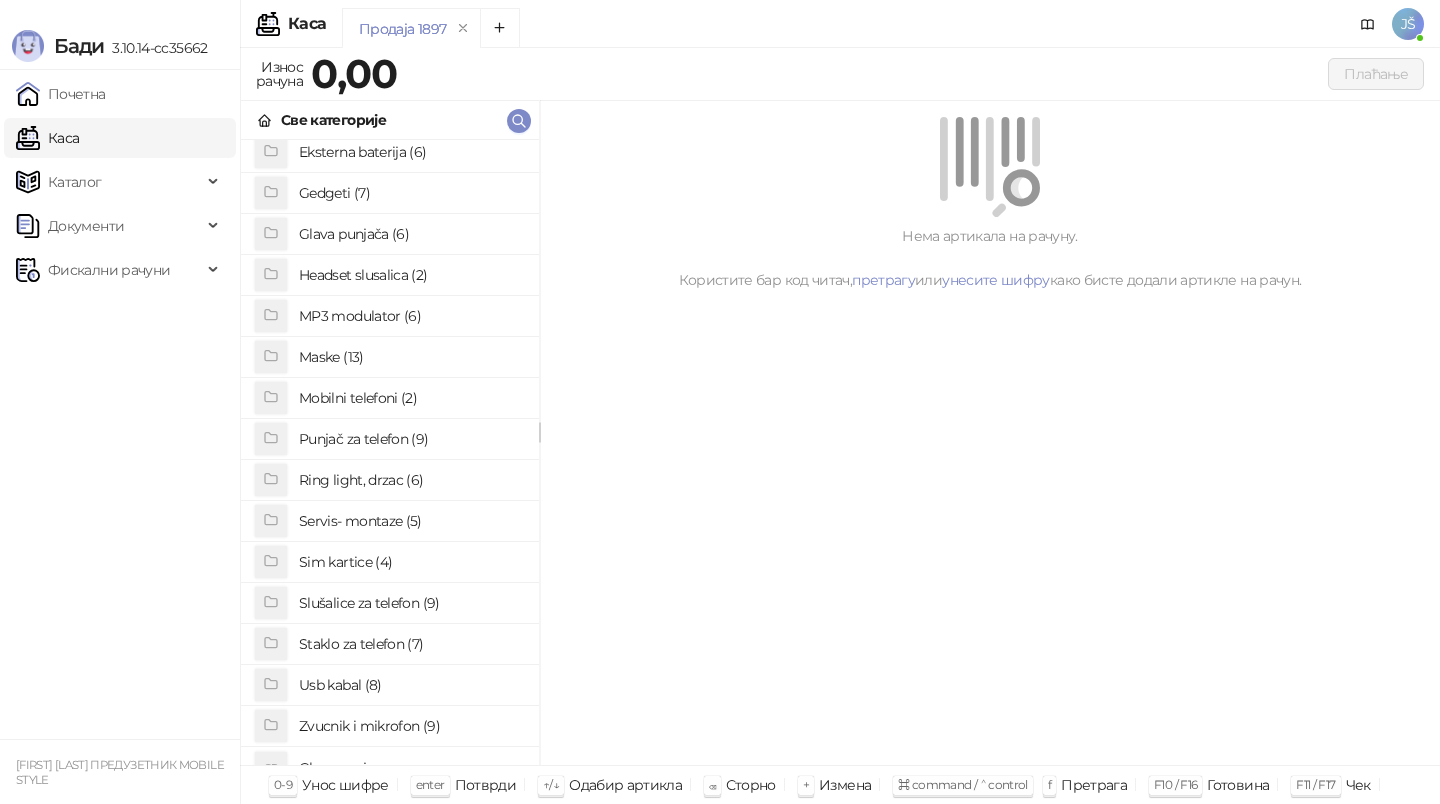 click on "Slušalice za telefon  (9)" at bounding box center (411, 603) 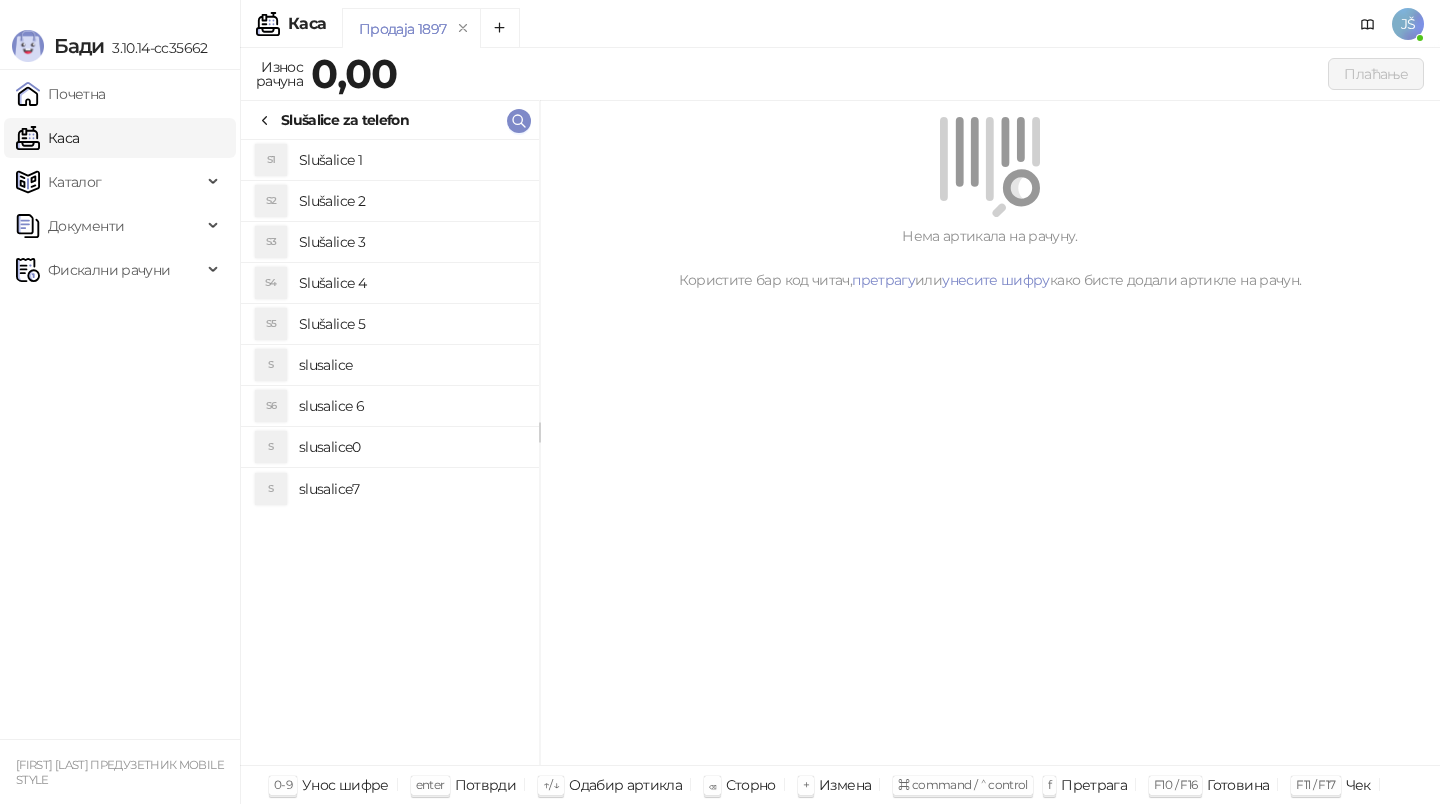 click on "Slušalice za telefon" at bounding box center [333, 120] 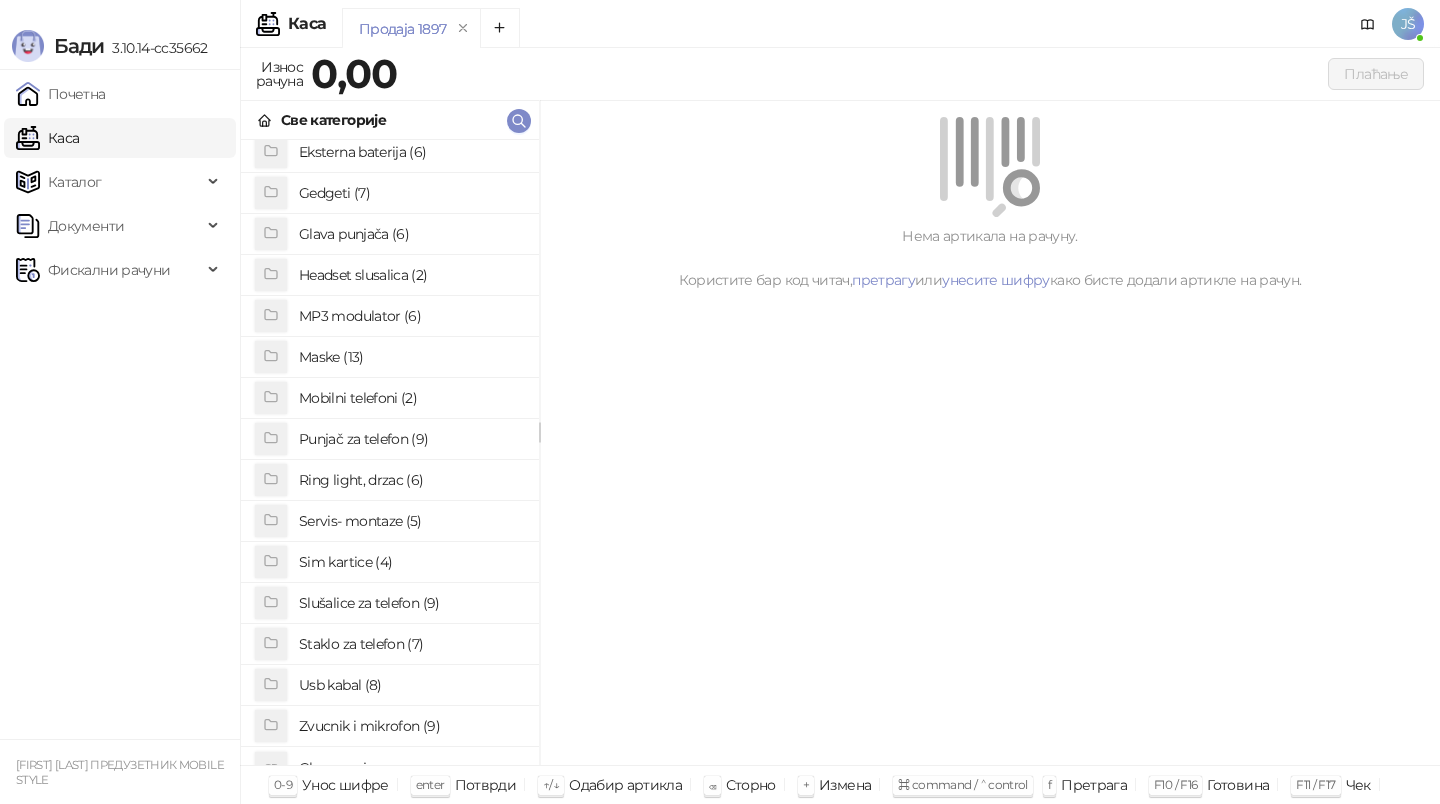 click on "Usb kabal  (8)" at bounding box center (411, 685) 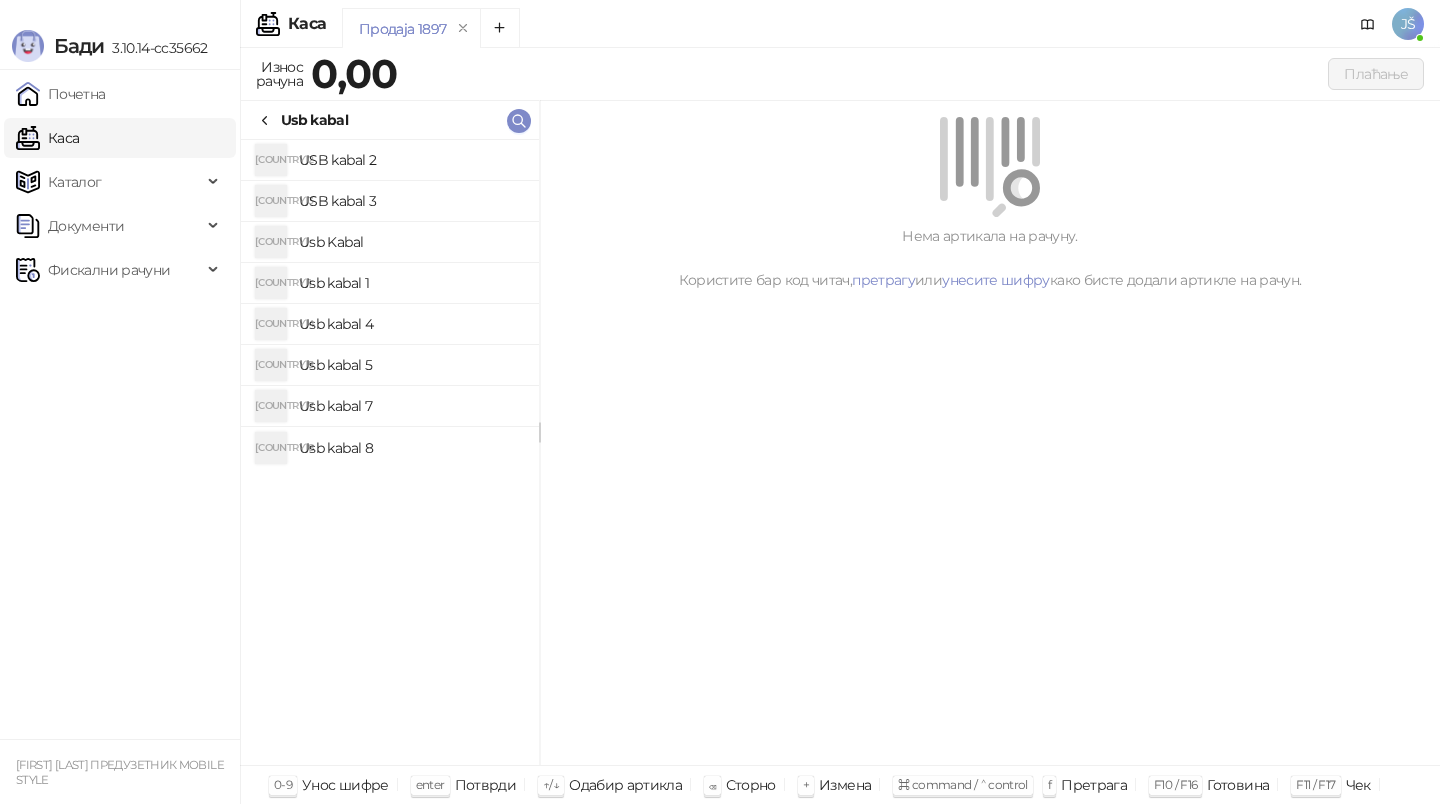 click on "Usb kabal 4" at bounding box center [411, 324] 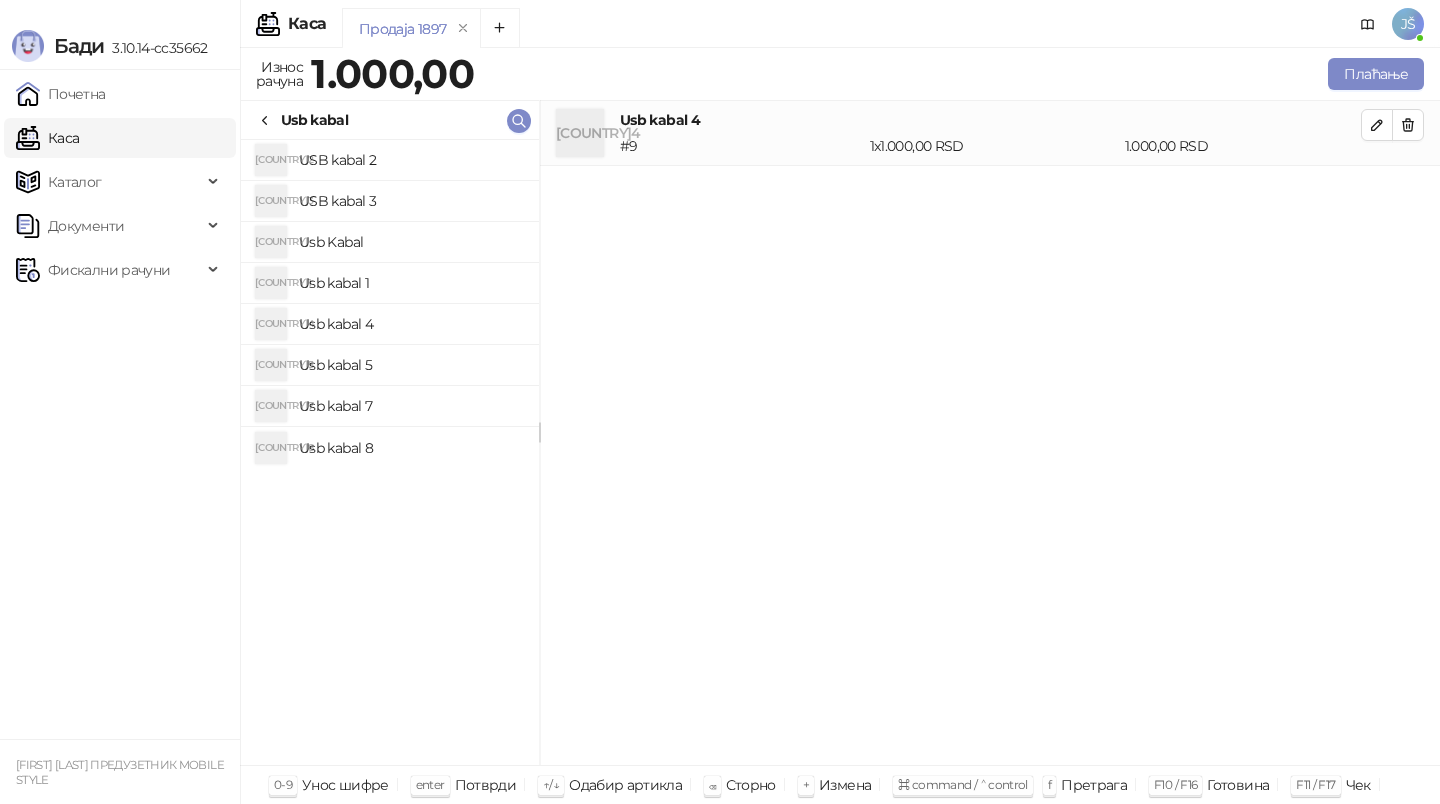 click on "Usb kabal 1" at bounding box center (411, 283) 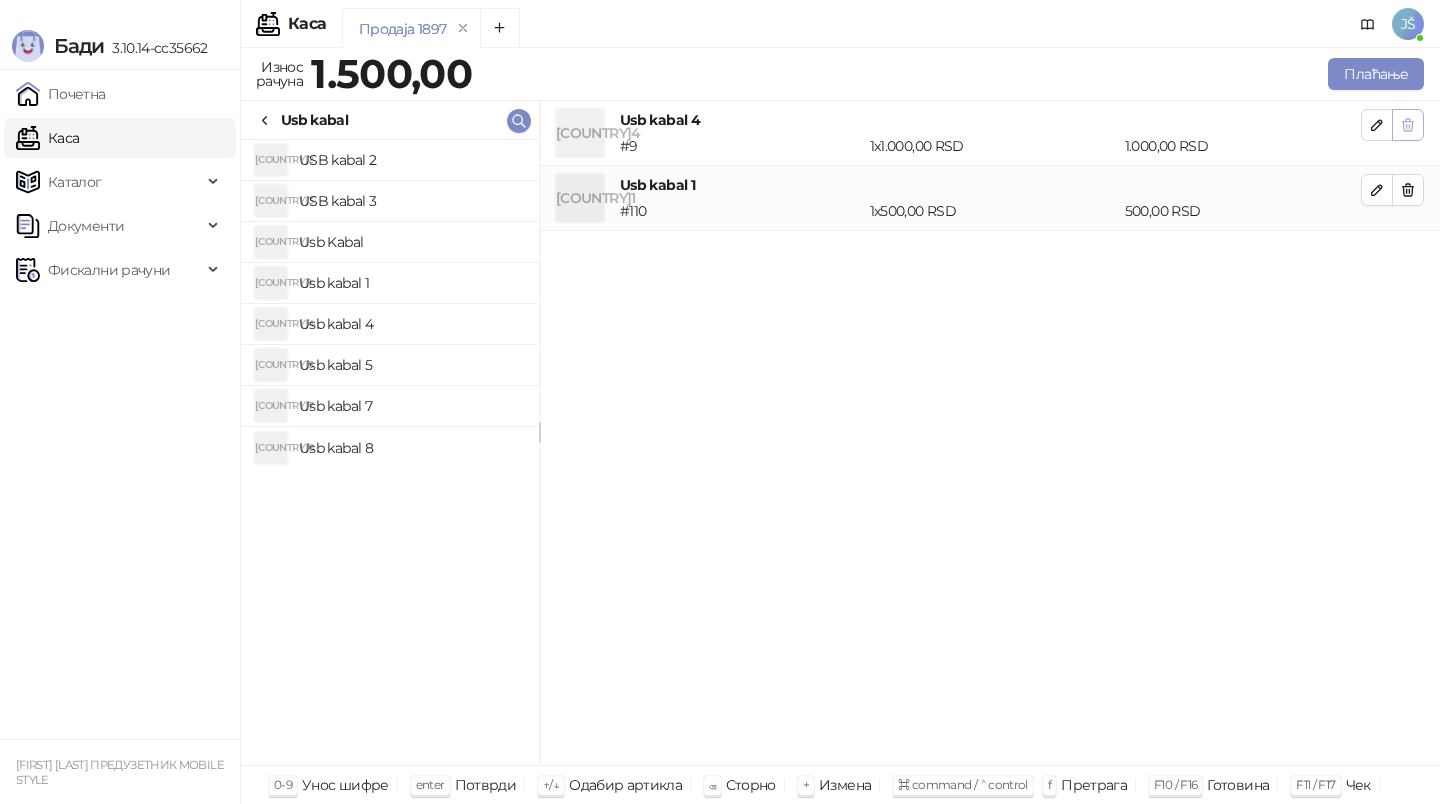 click at bounding box center (1408, 125) 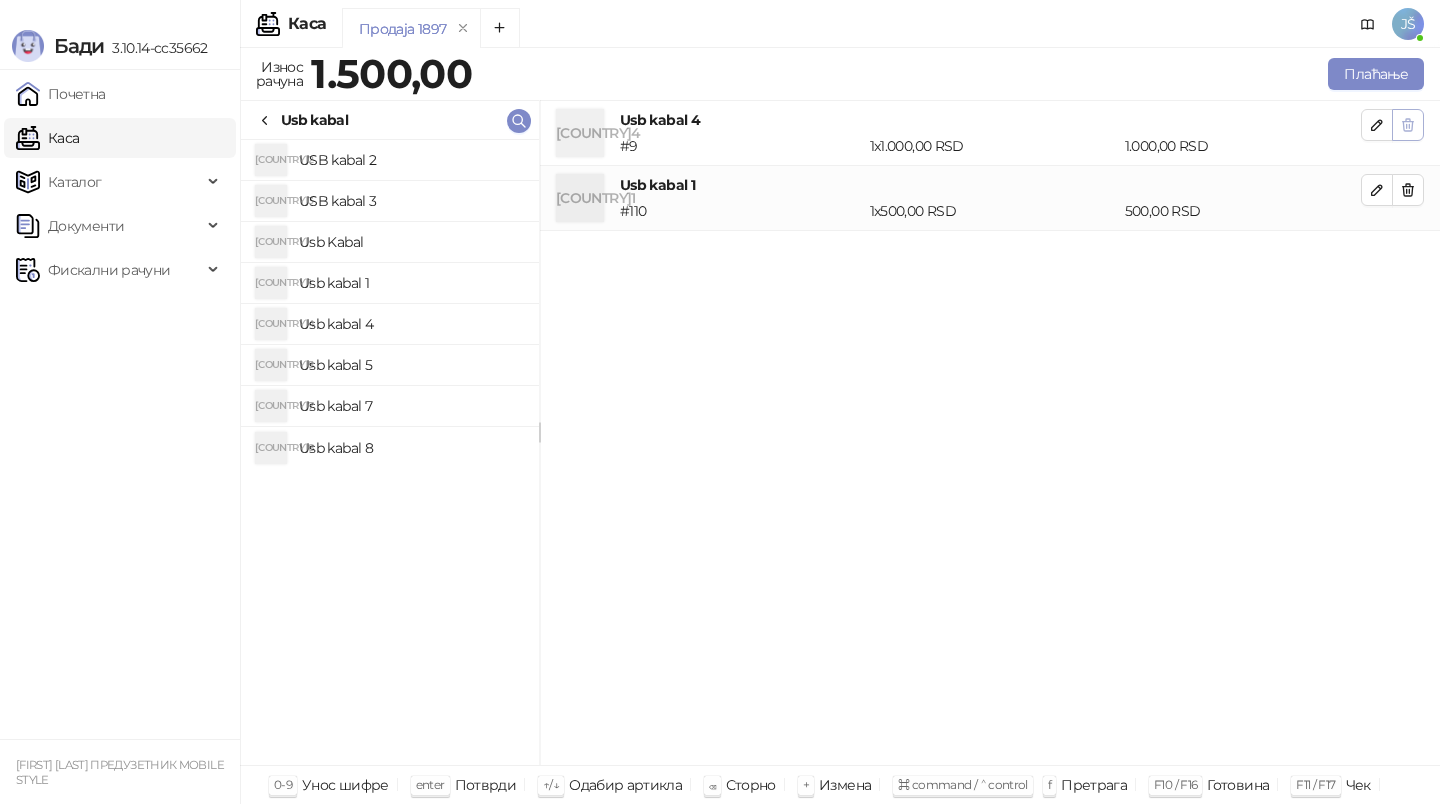 click at bounding box center (1408, 190) 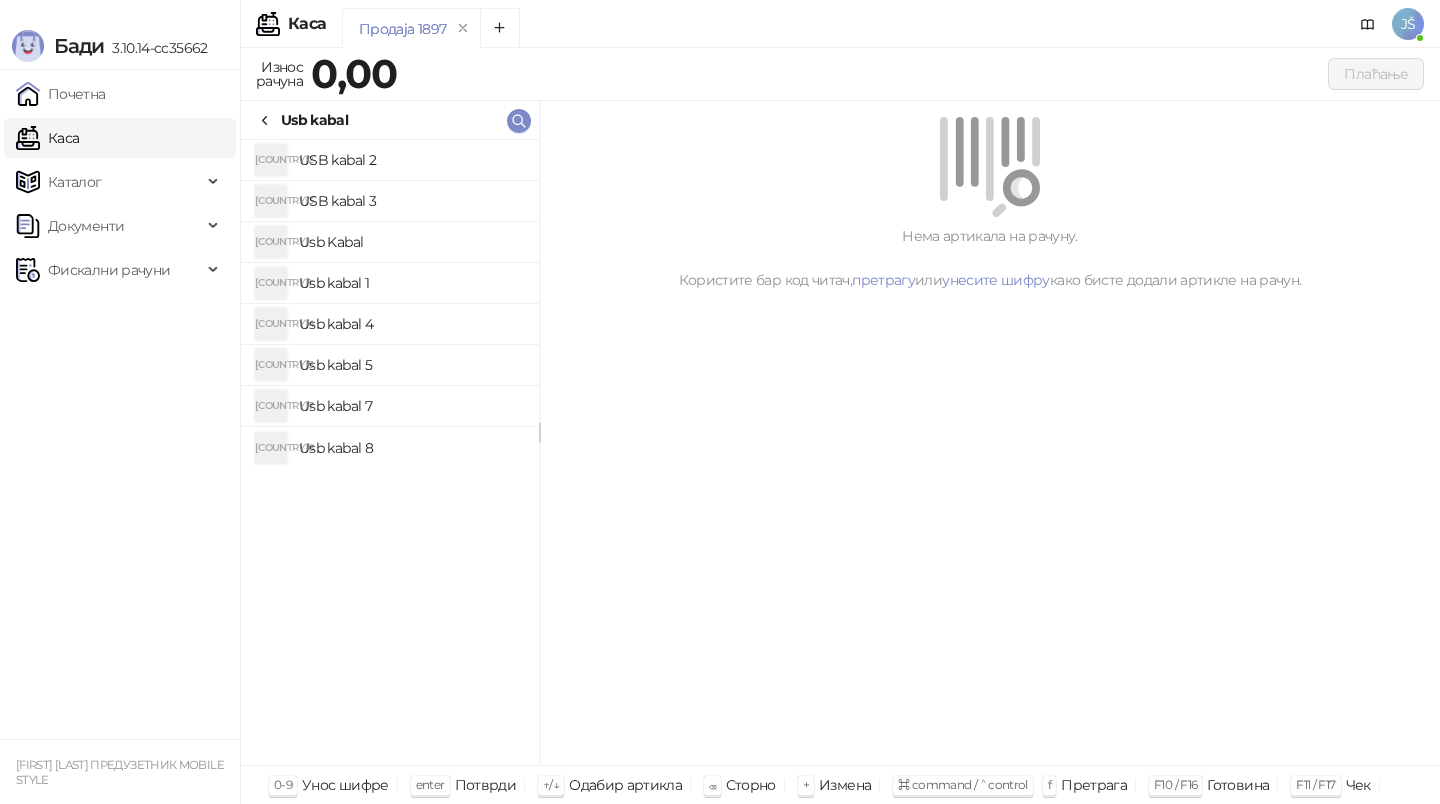 click on "Usb kabal 8" at bounding box center (411, 448) 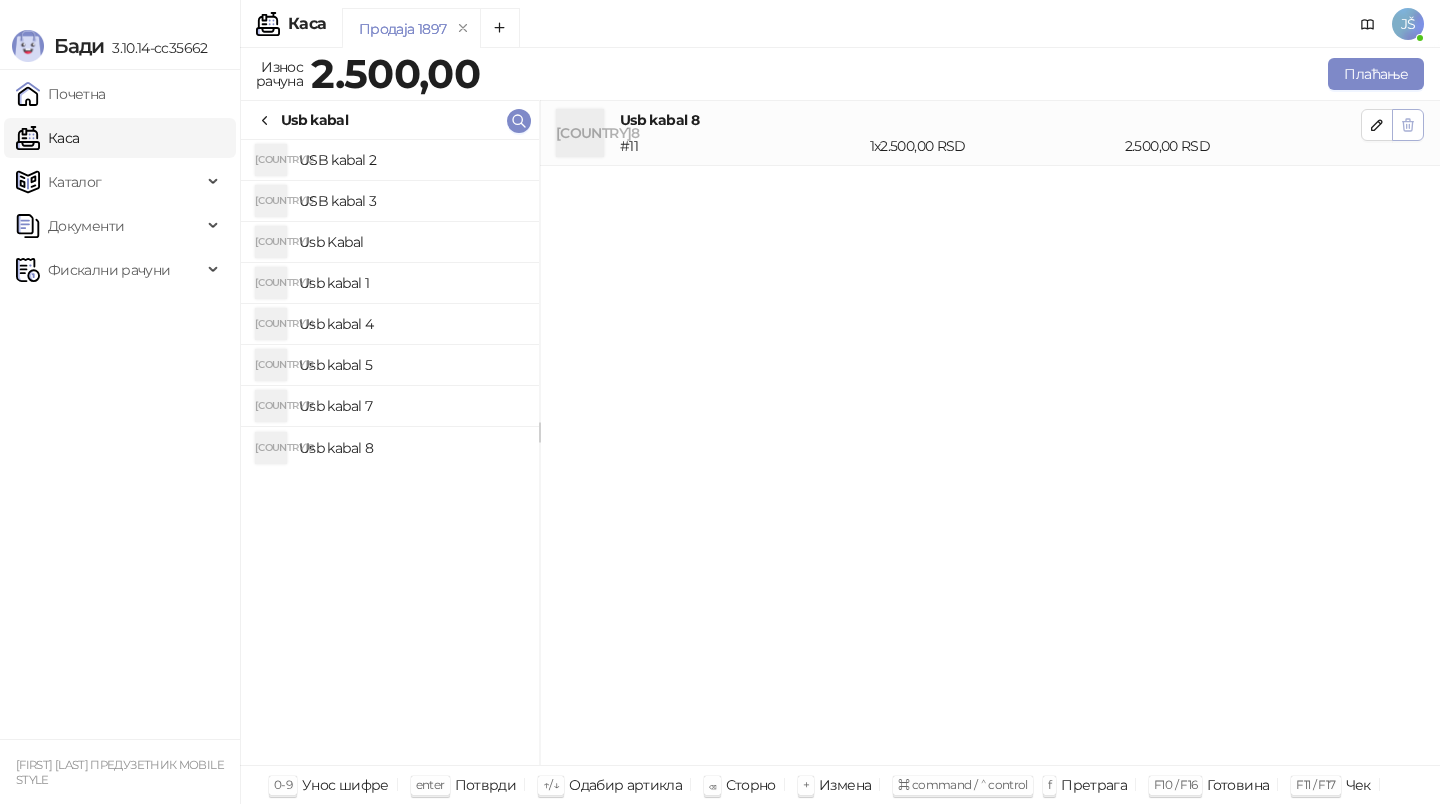 click at bounding box center (1408, 125) 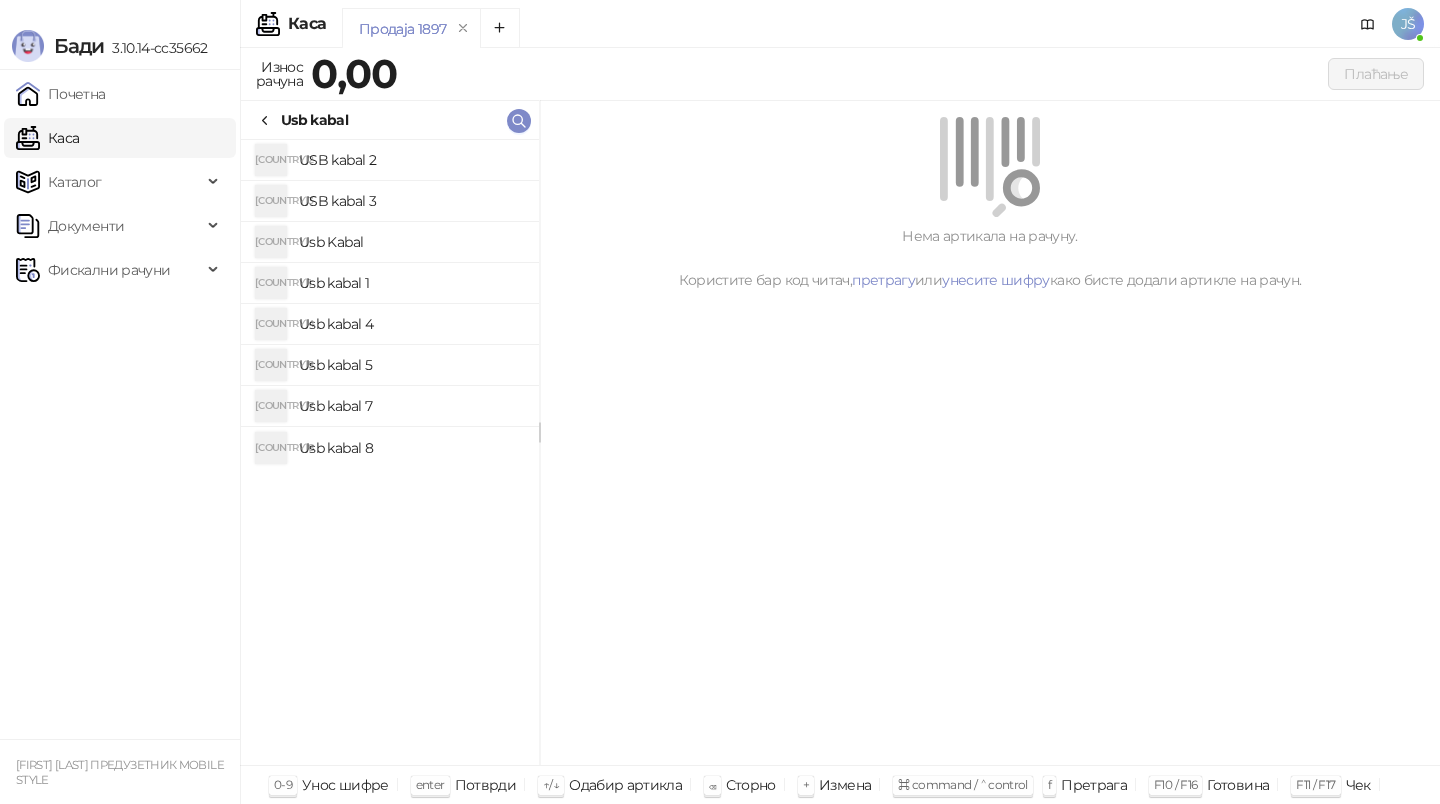 click 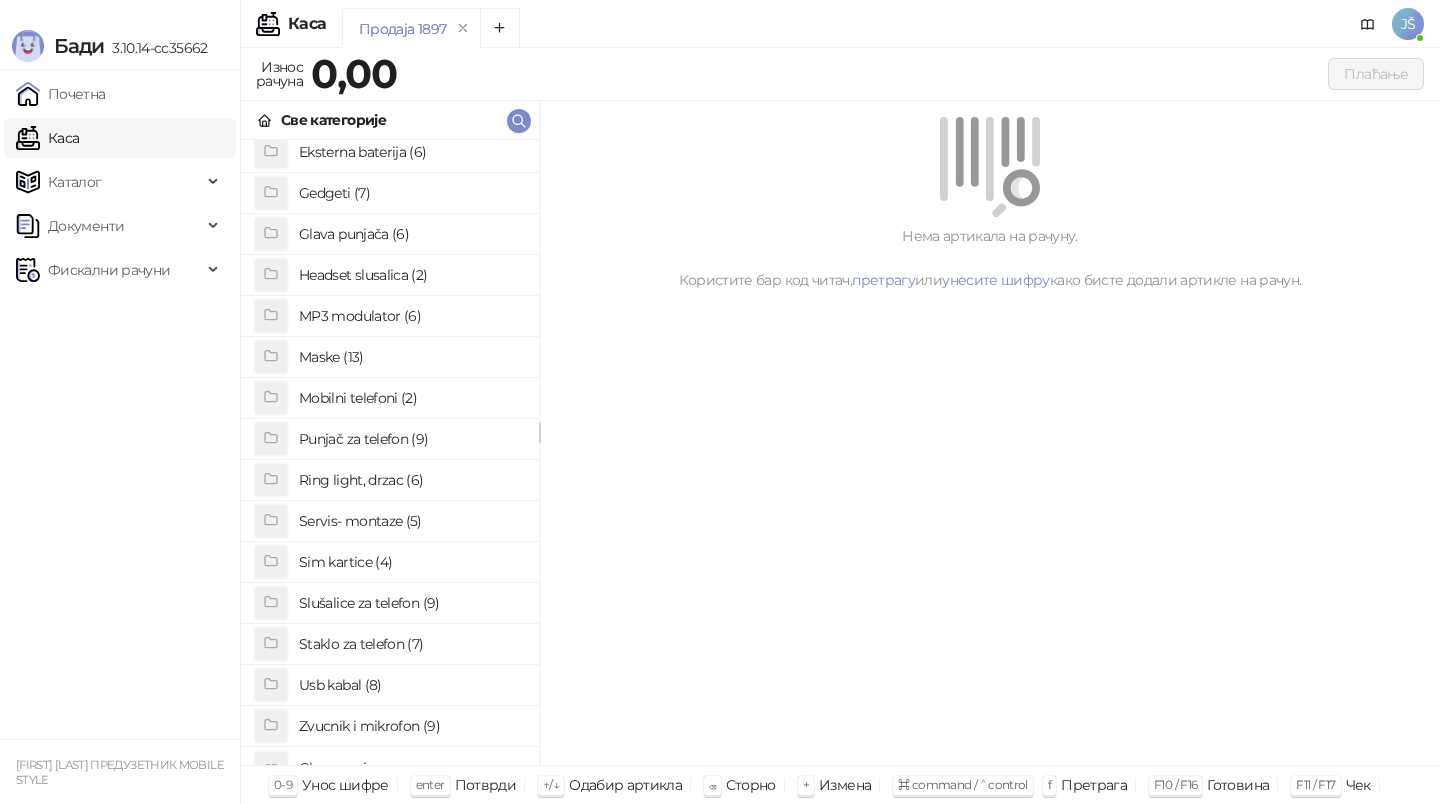 click on "MP3 modulator (6)" at bounding box center (411, 316) 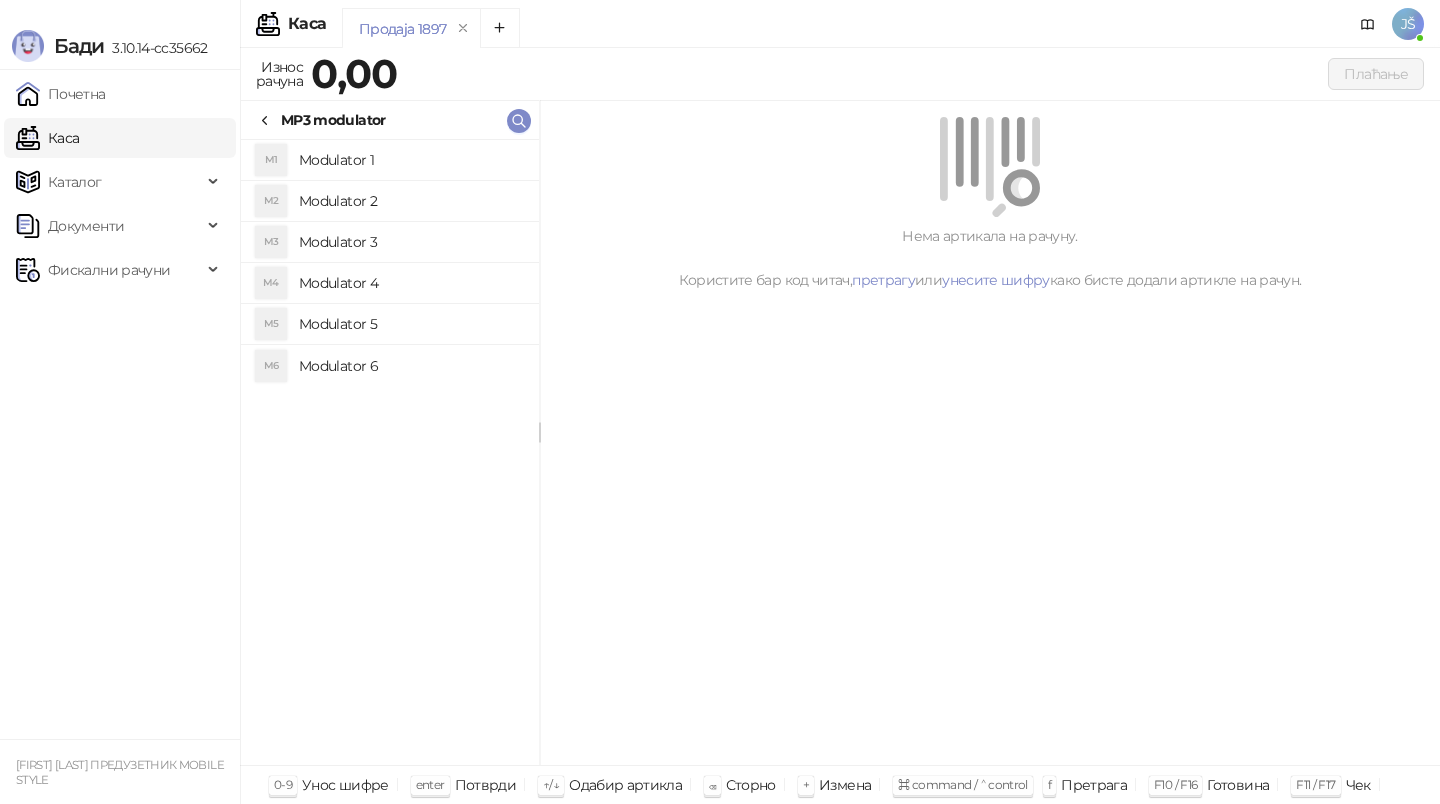 click on "Modulator 3" at bounding box center (411, 242) 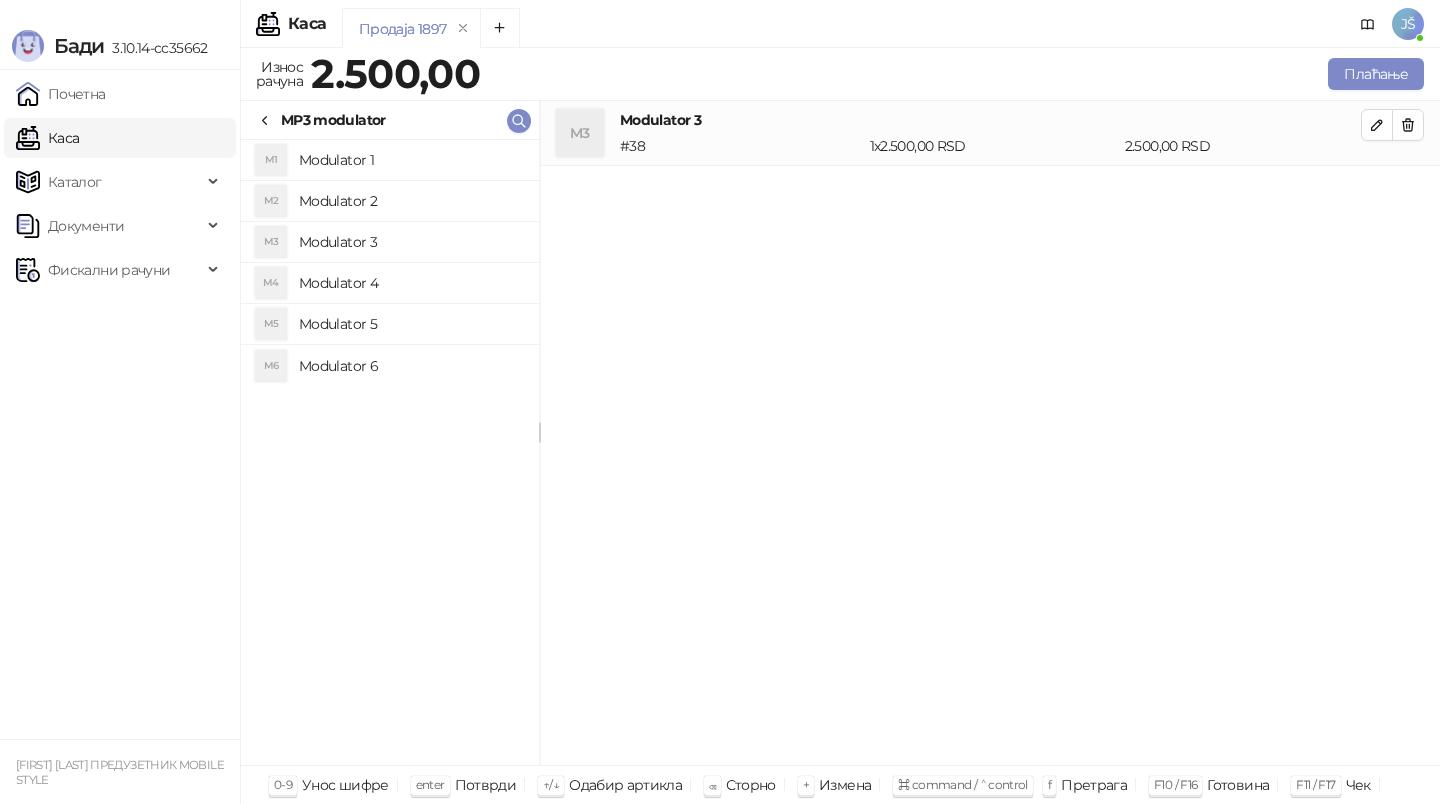 click on "Modulator 4" at bounding box center [411, 283] 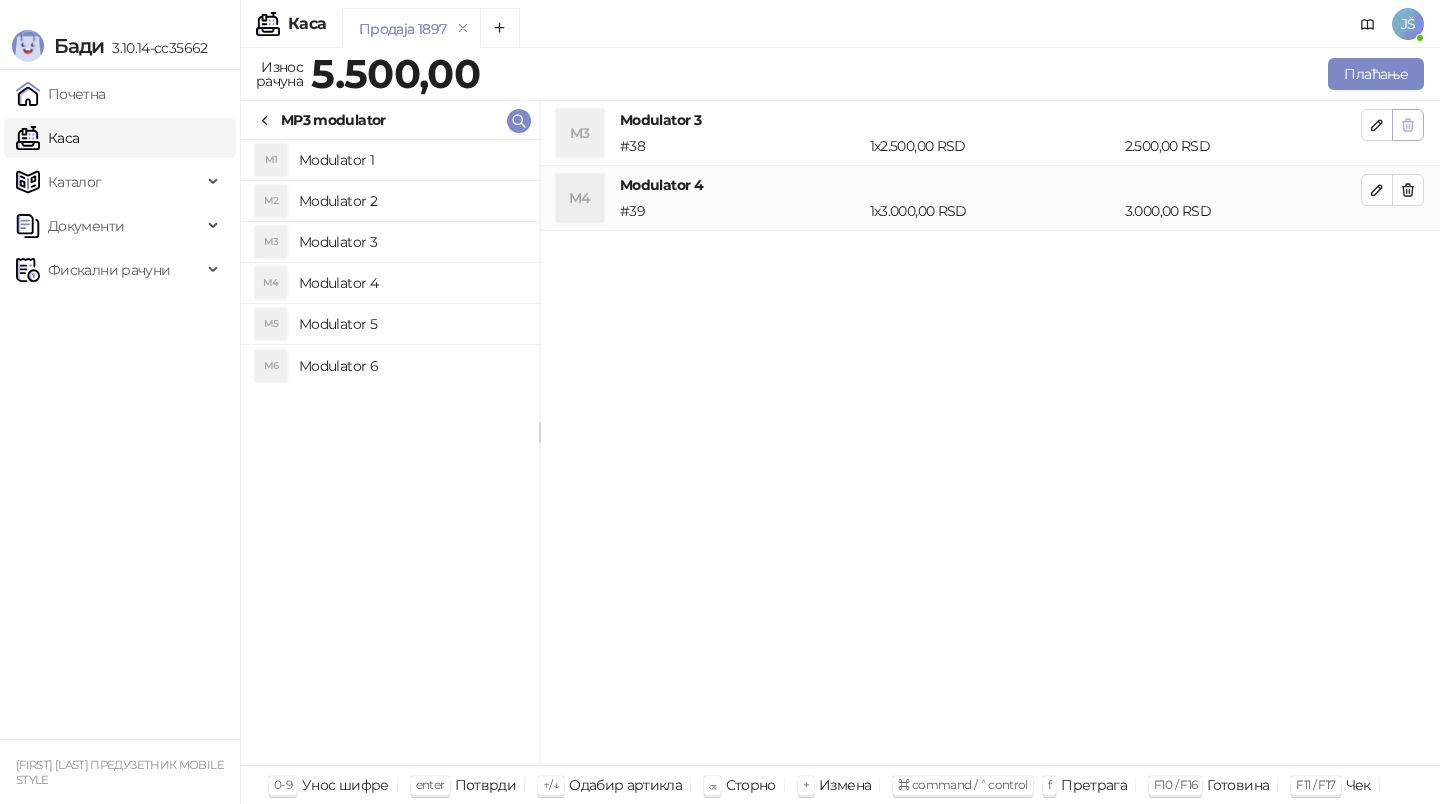 click 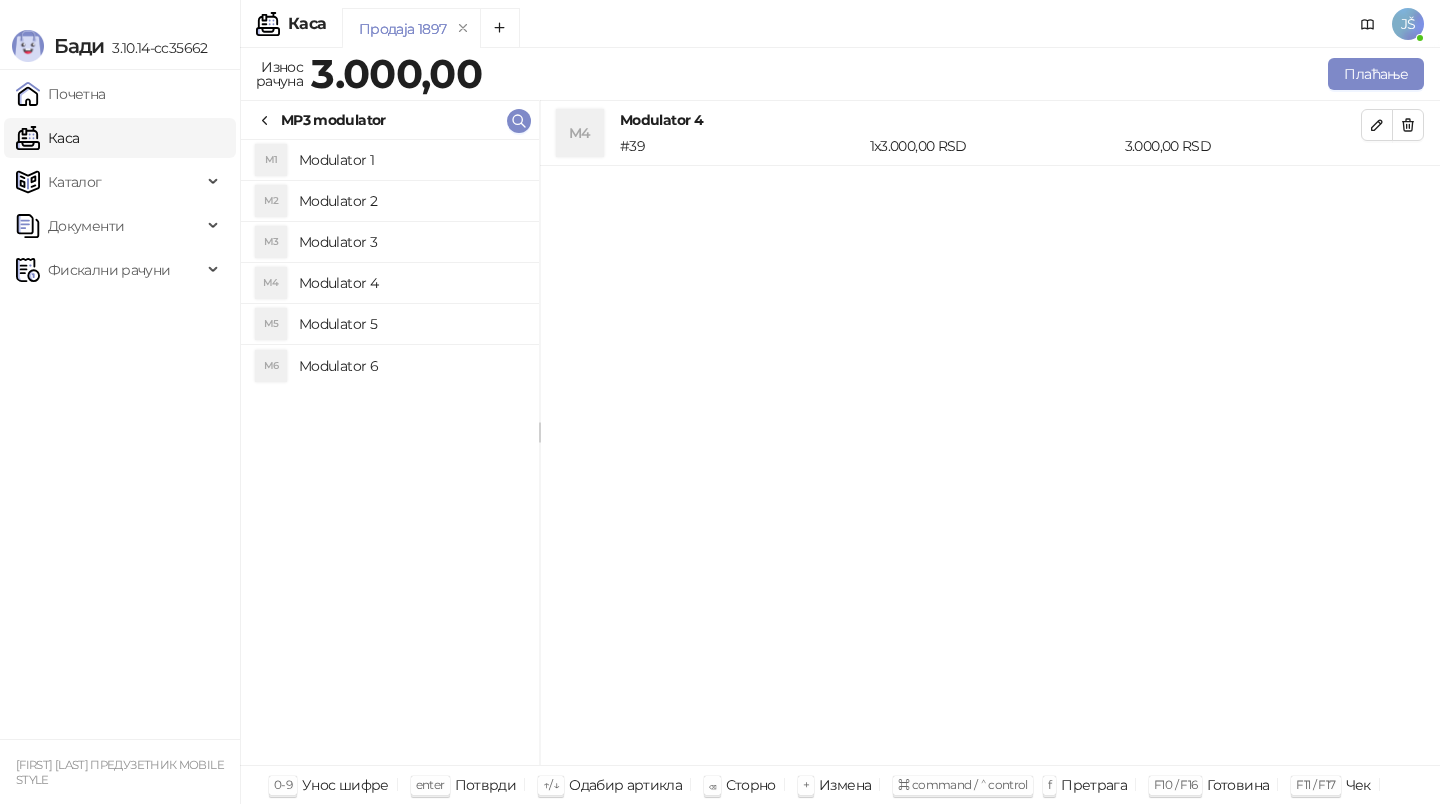 click 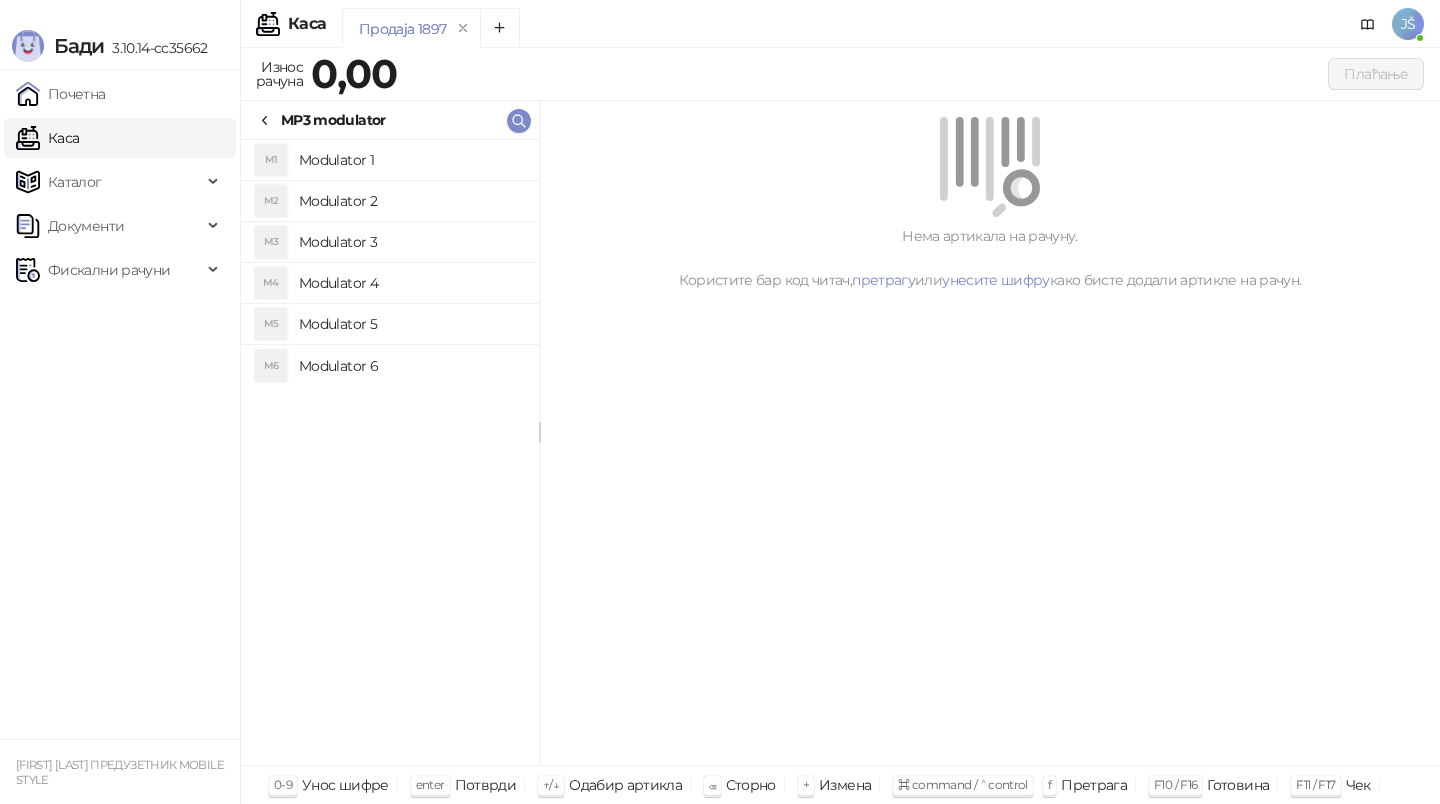 click on "MP3 modulator" at bounding box center [321, 120] 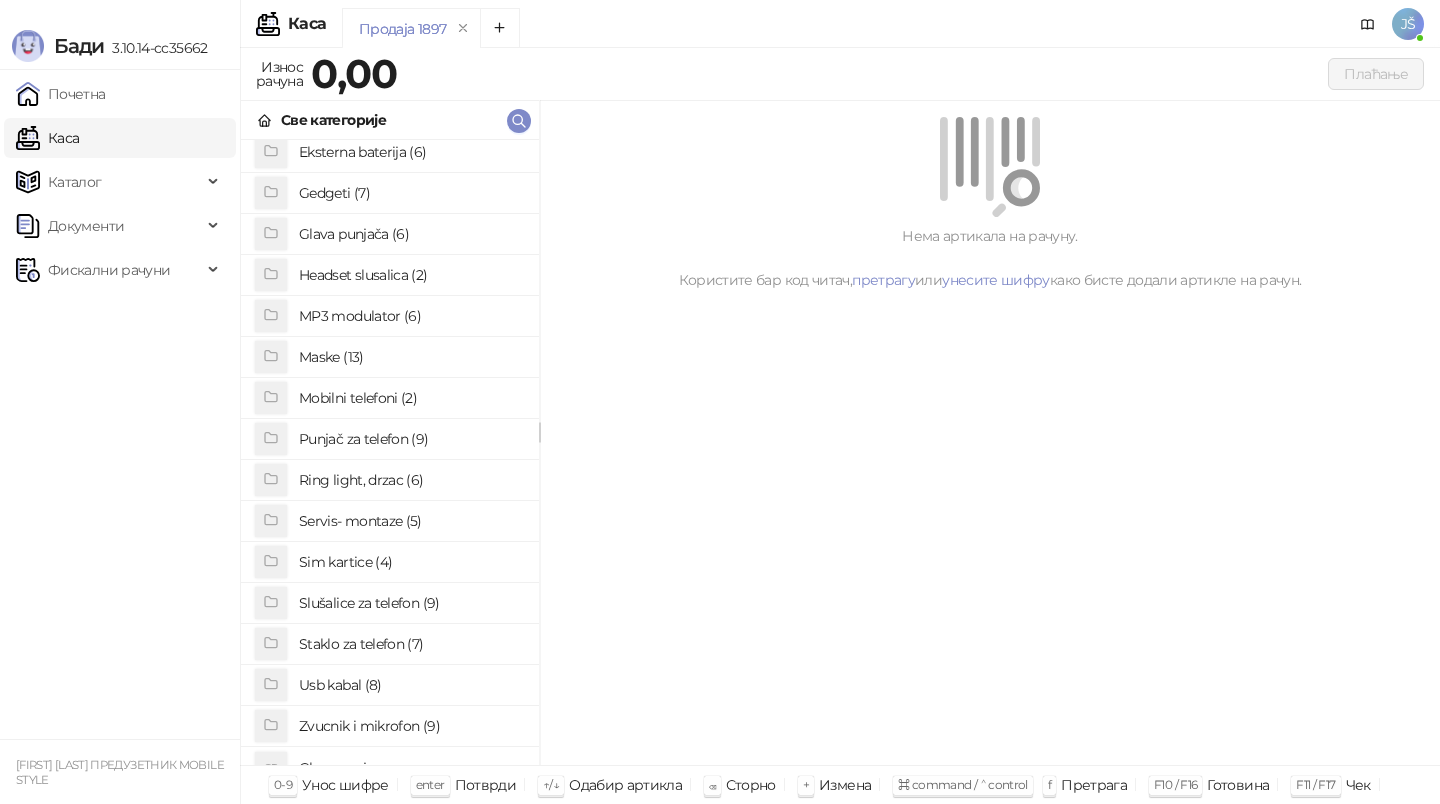 scroll, scrollTop: 154, scrollLeft: 0, axis: vertical 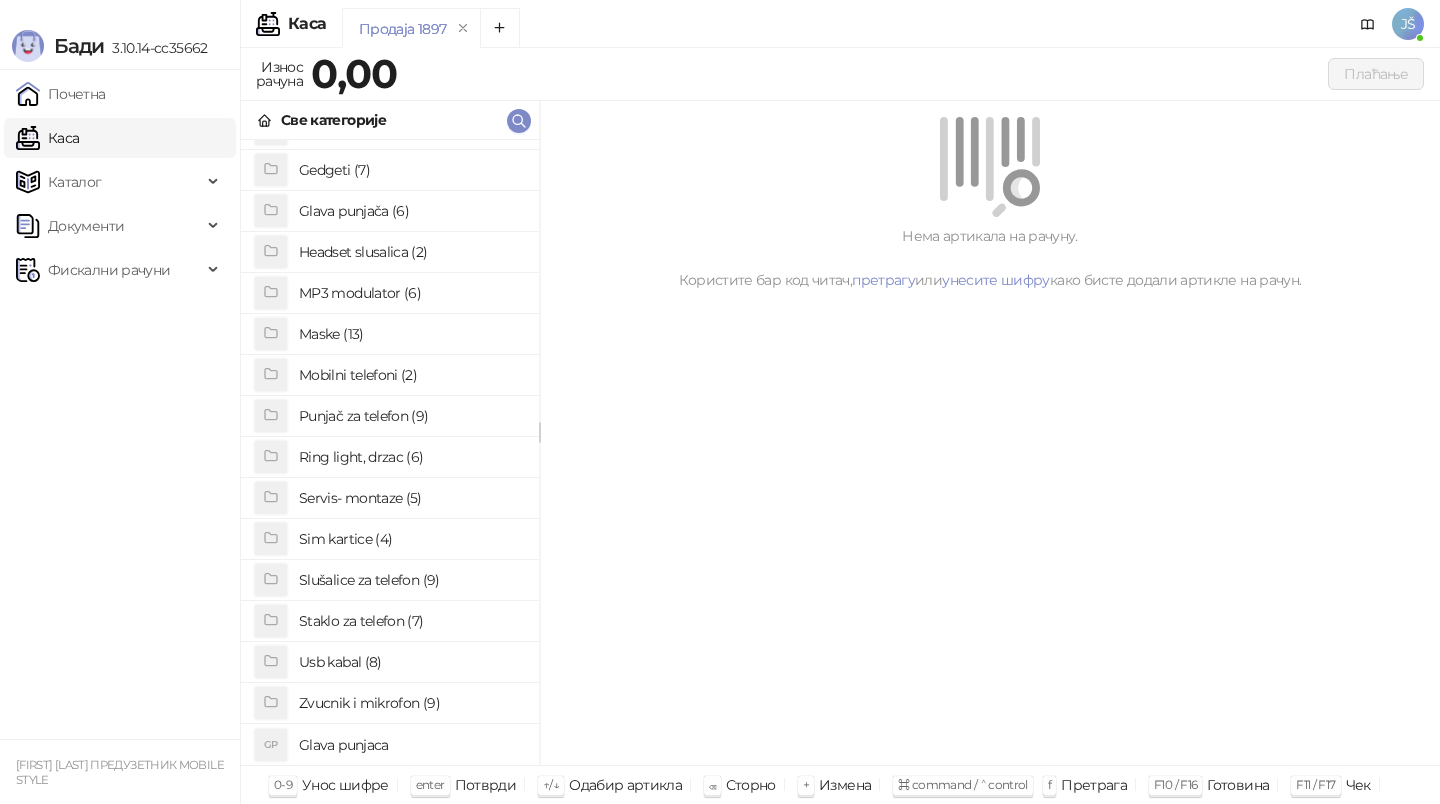 click on "Glava punjaca" at bounding box center (411, 745) 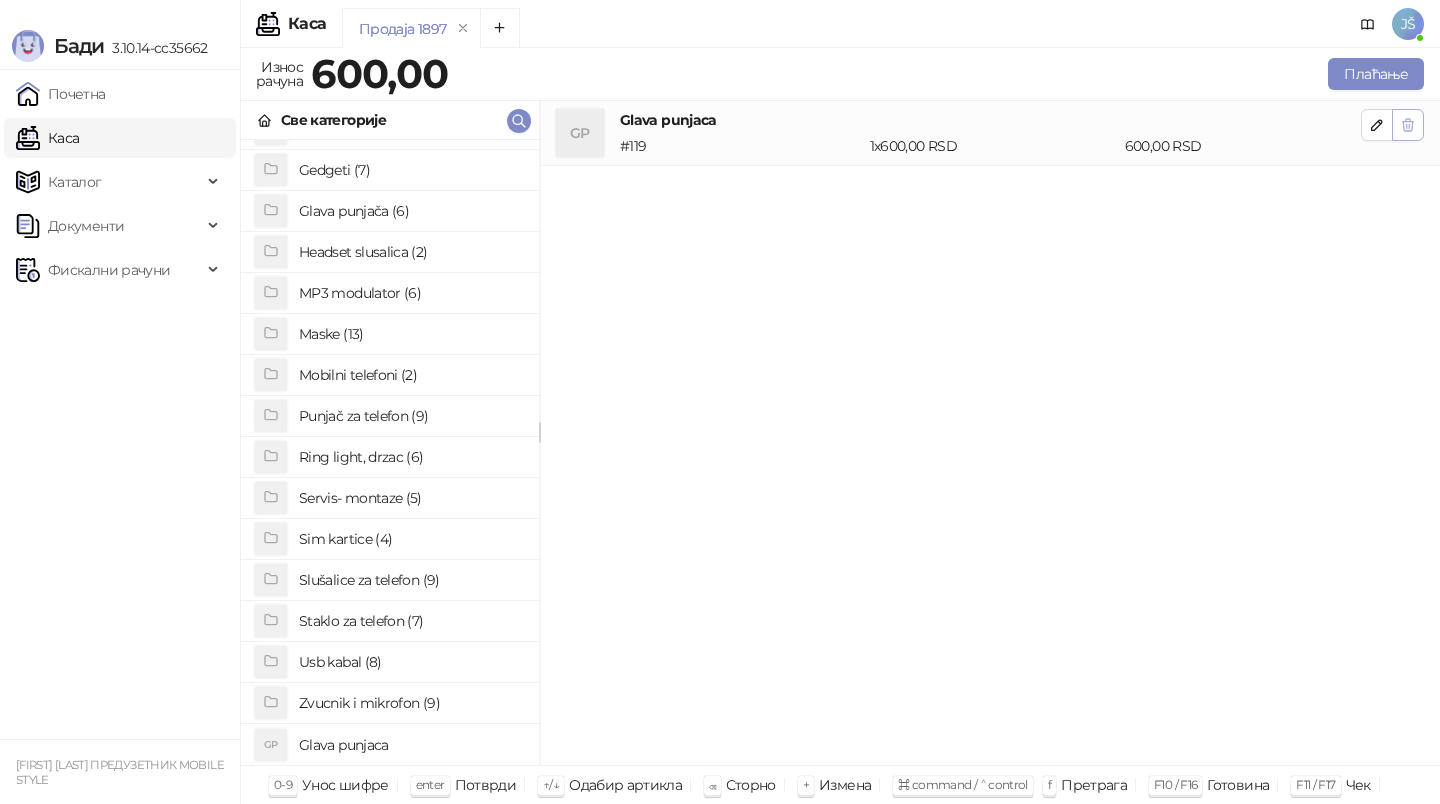 click 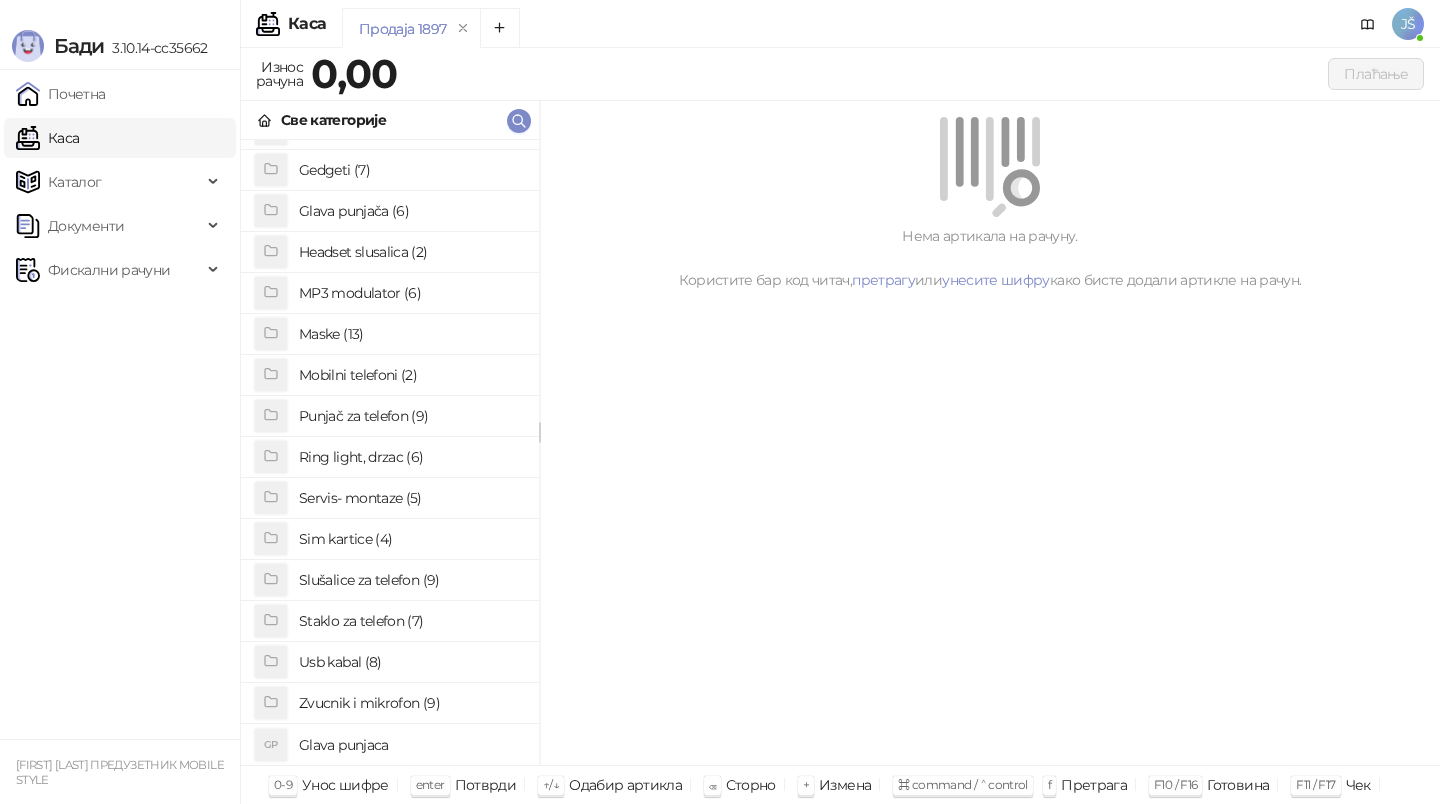 click on "Glava punjaca" at bounding box center (411, 745) 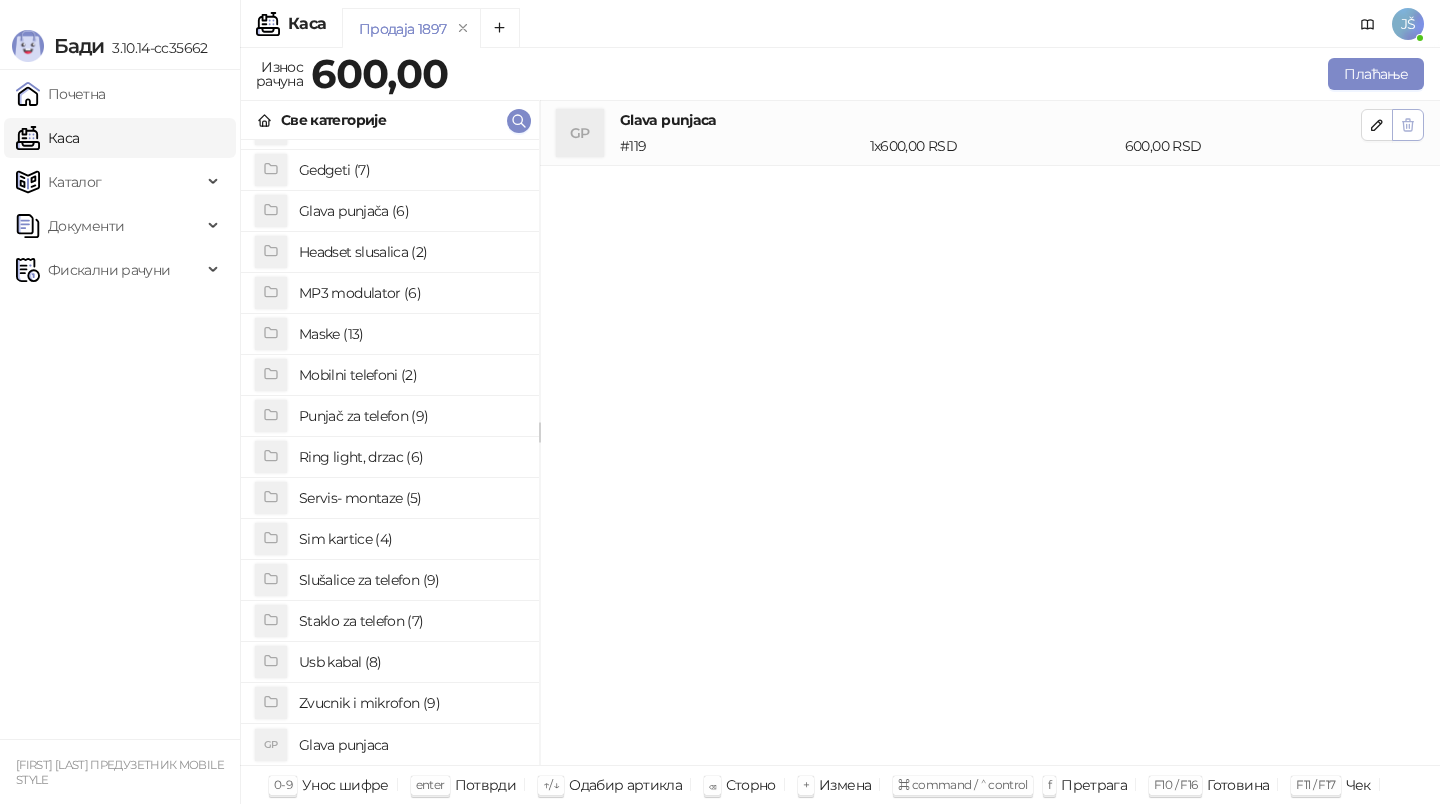 click 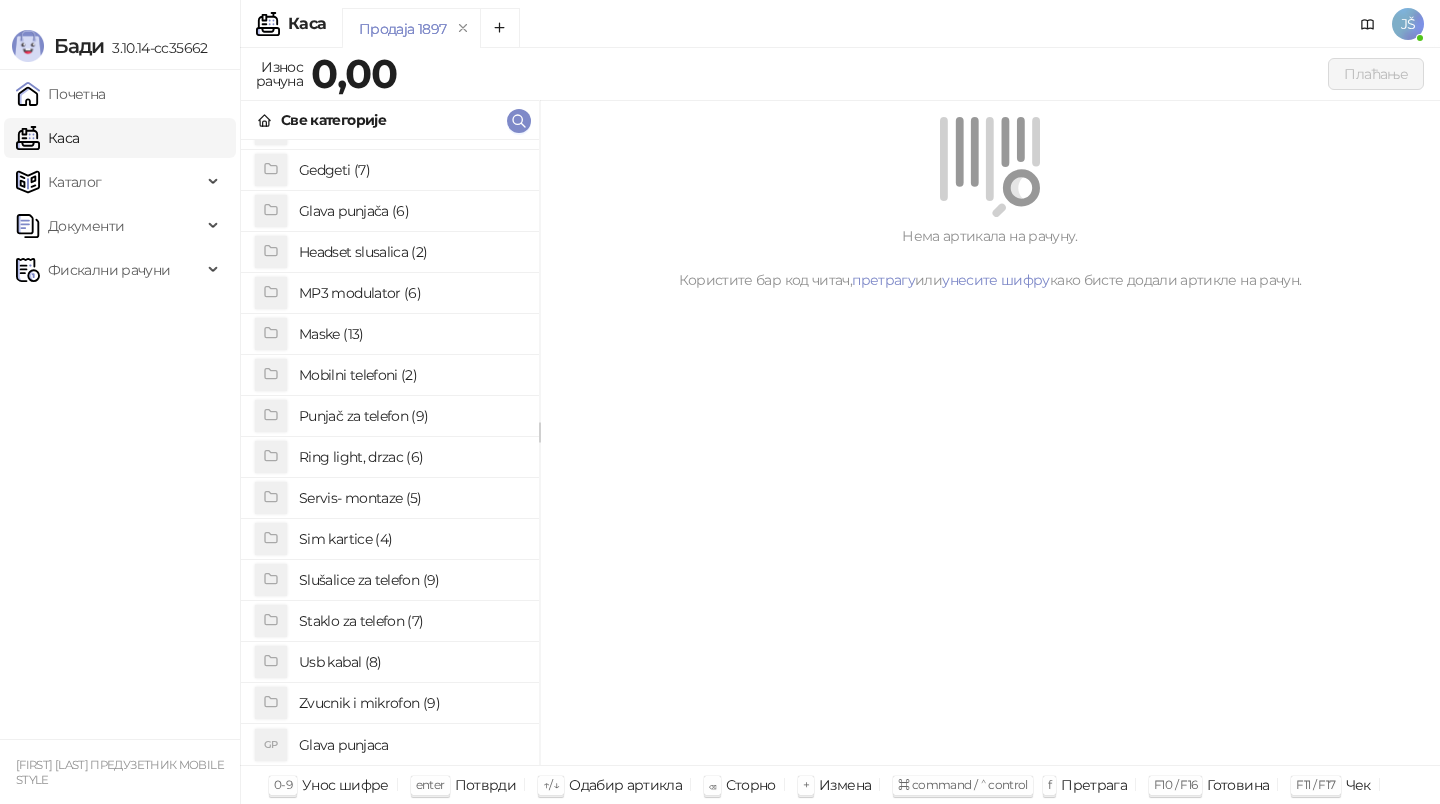 click on "Glava punjaca" at bounding box center [411, 745] 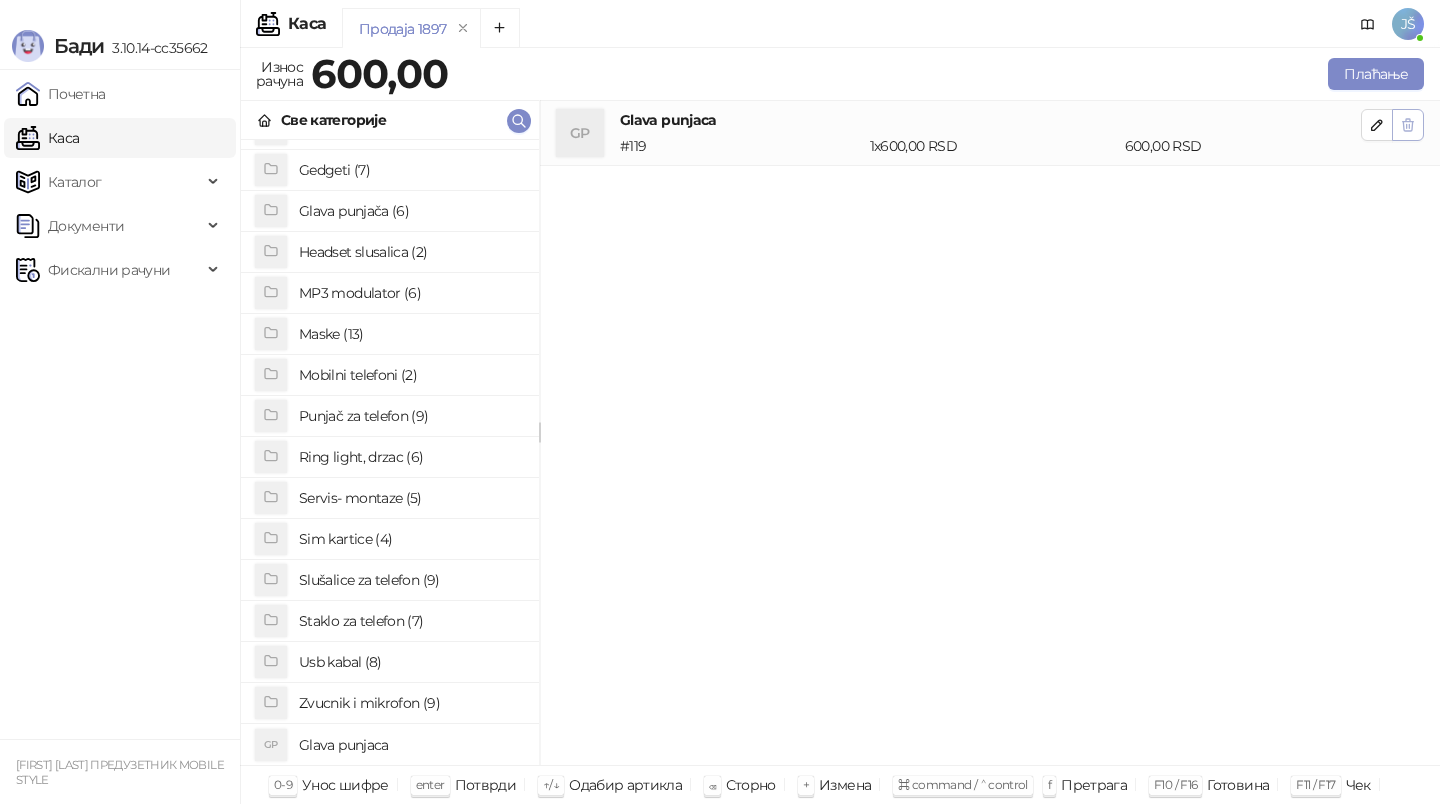 click 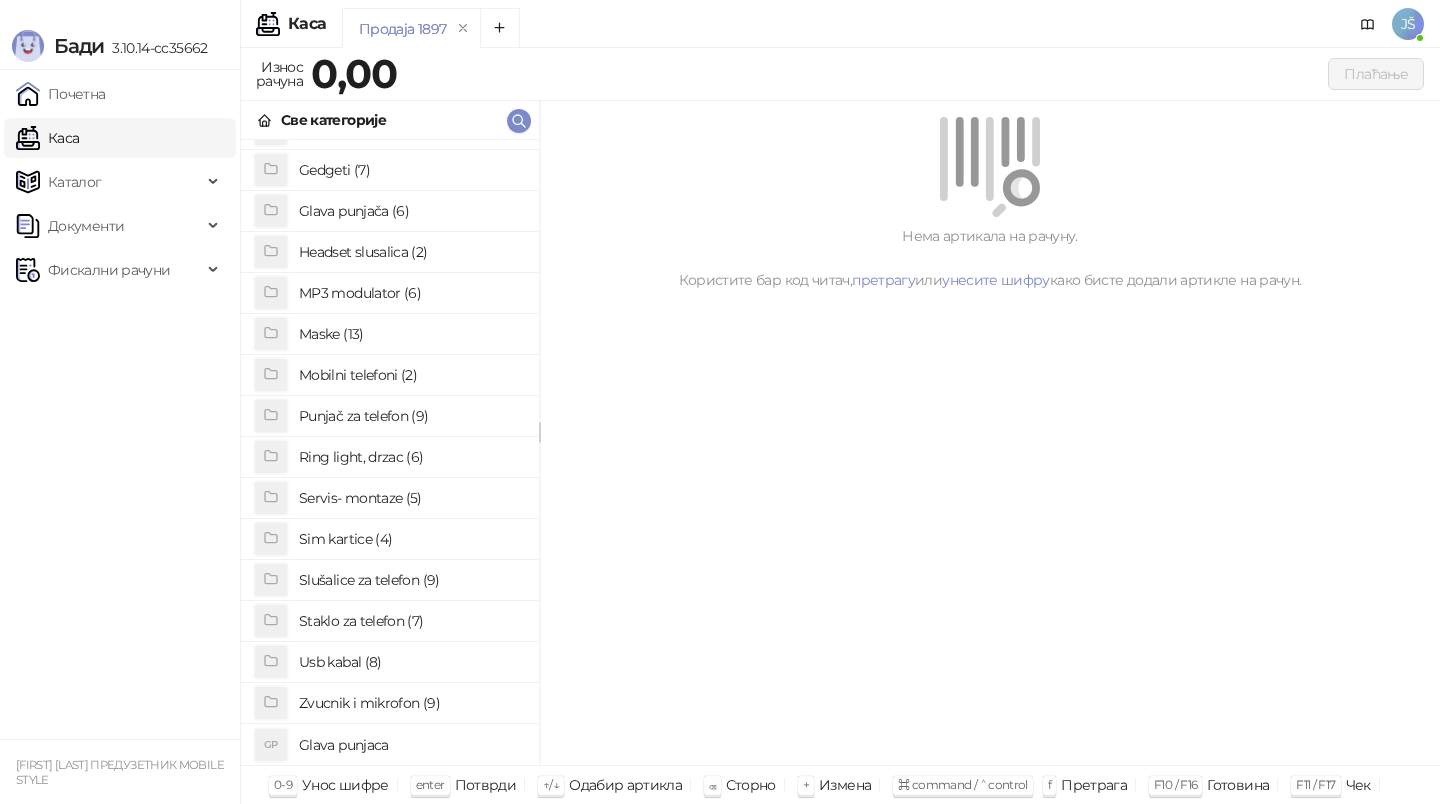 click on "Usb kabal  (8)" at bounding box center [411, 662] 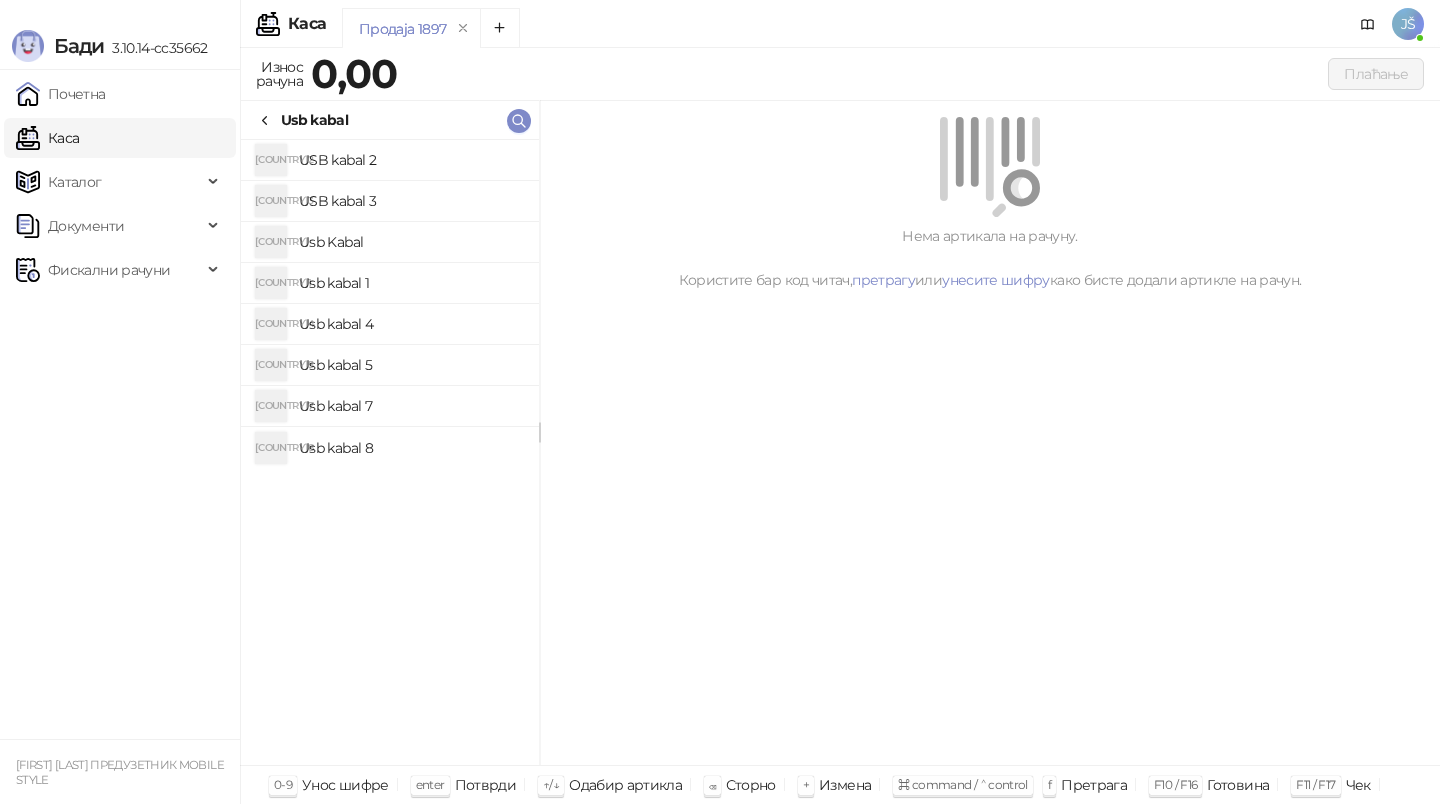 click on "Usb kabal 1" at bounding box center [411, 283] 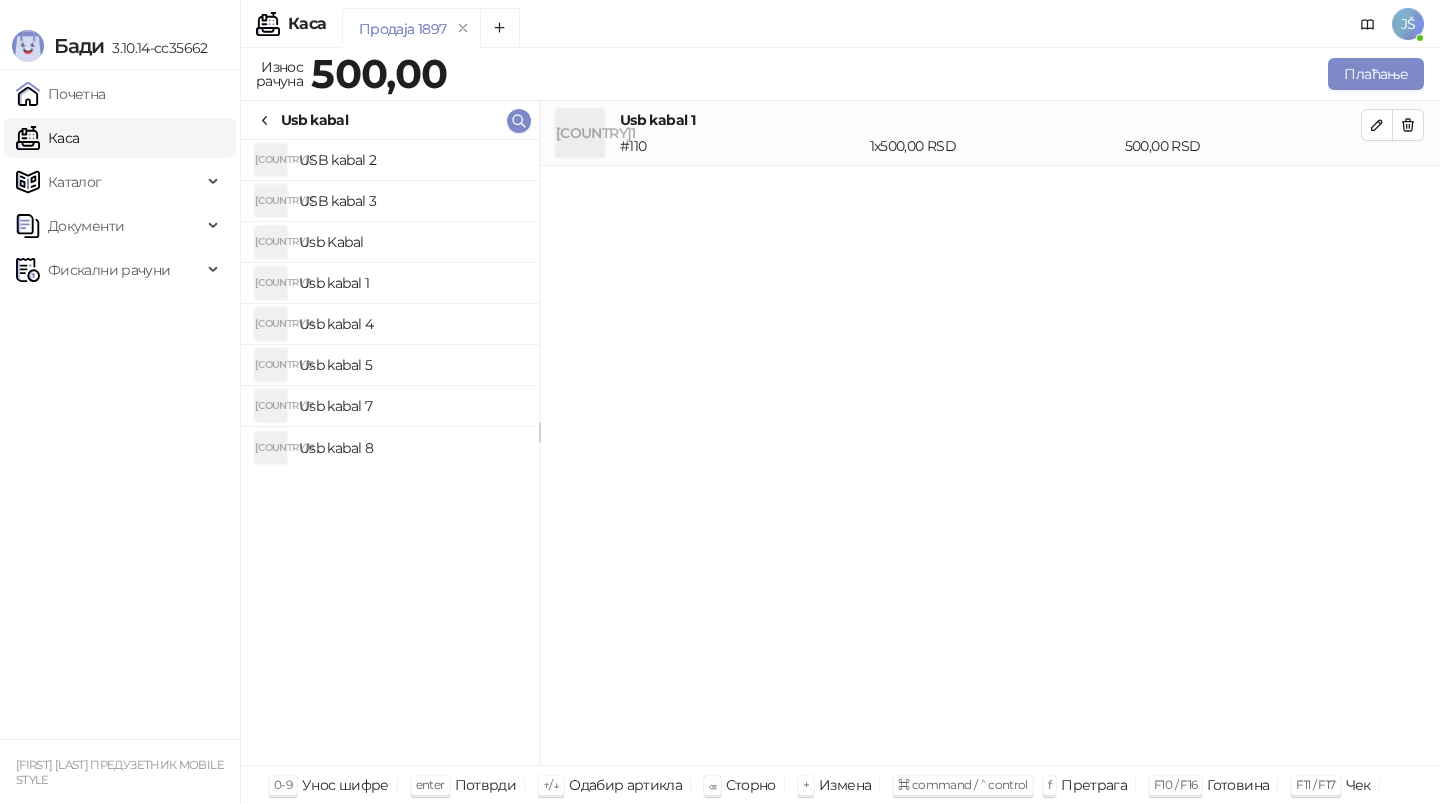 click on "[COUNTRY] Usb Kabal" at bounding box center (390, 242) 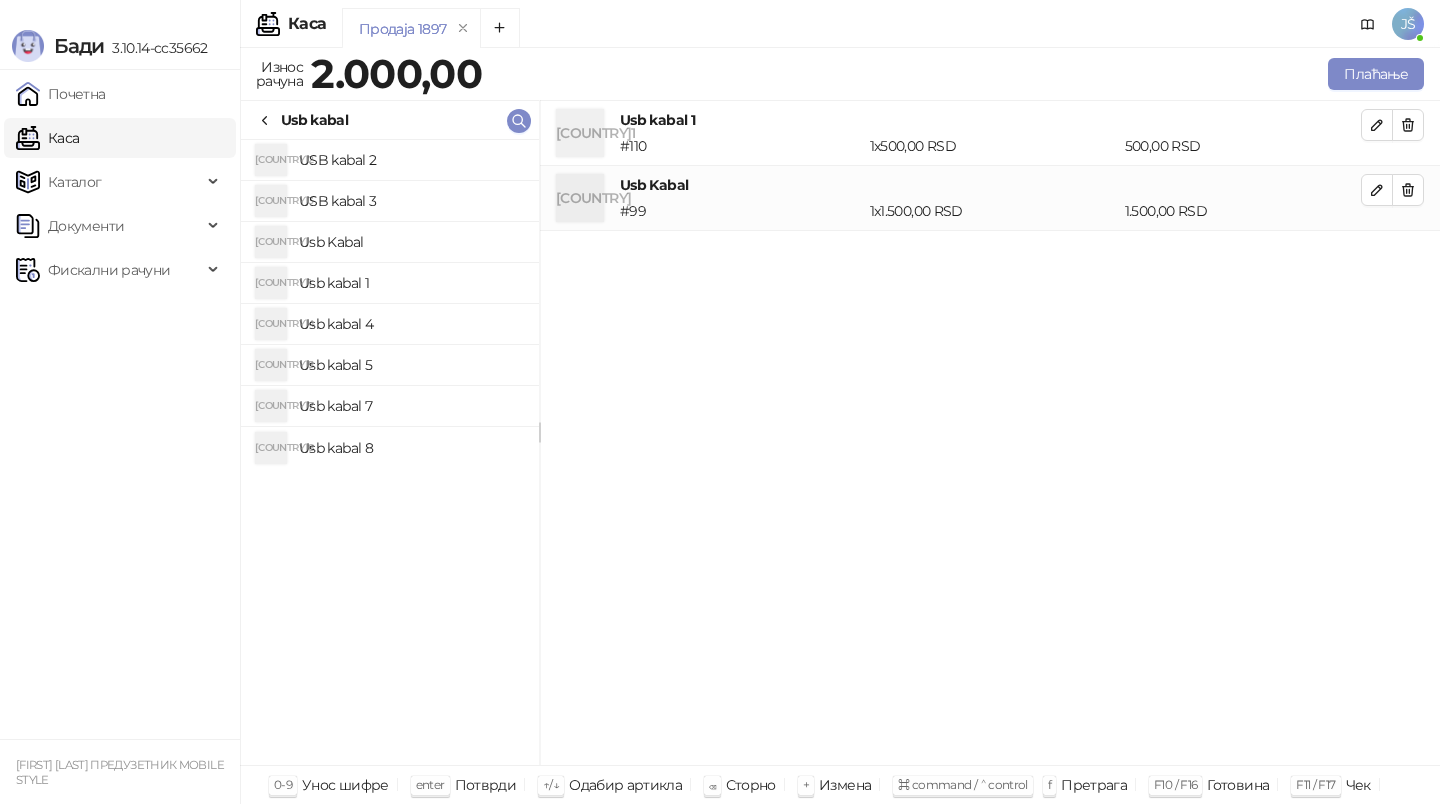 click on "Usb kabal 4" at bounding box center (411, 324) 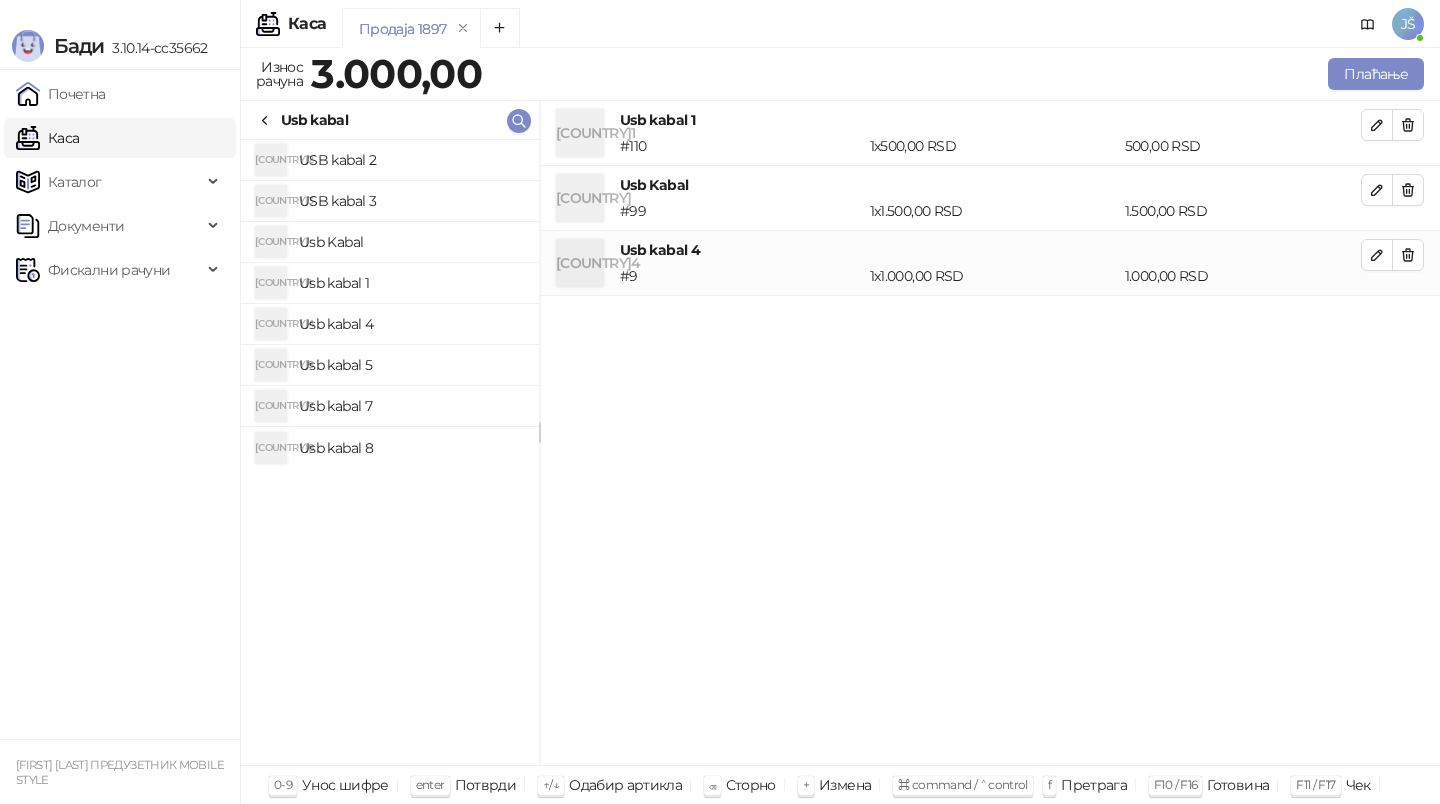 click on "Usb kabal 5" at bounding box center [411, 365] 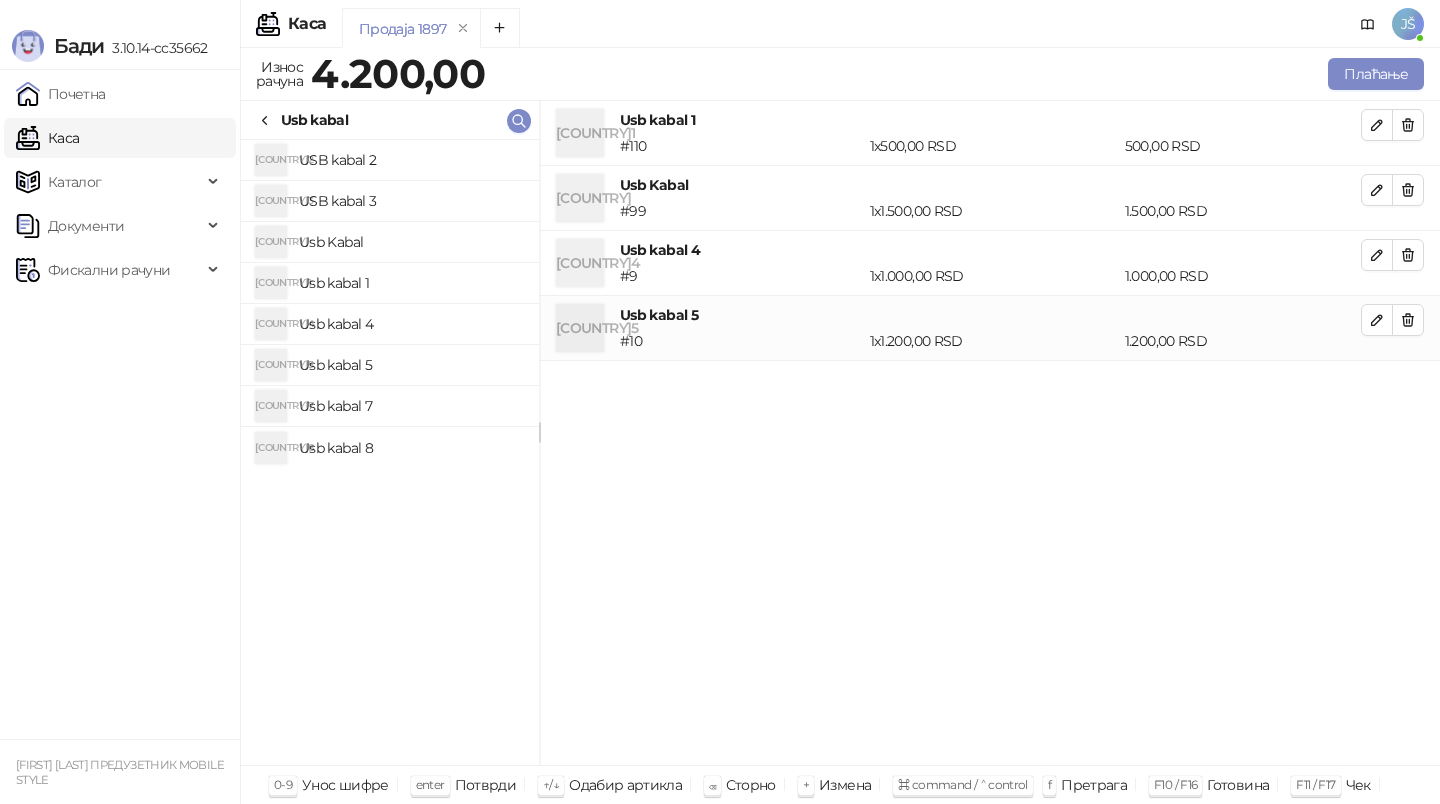 click on "[COUNTRY]7 Usb kabal 7" at bounding box center (390, 406) 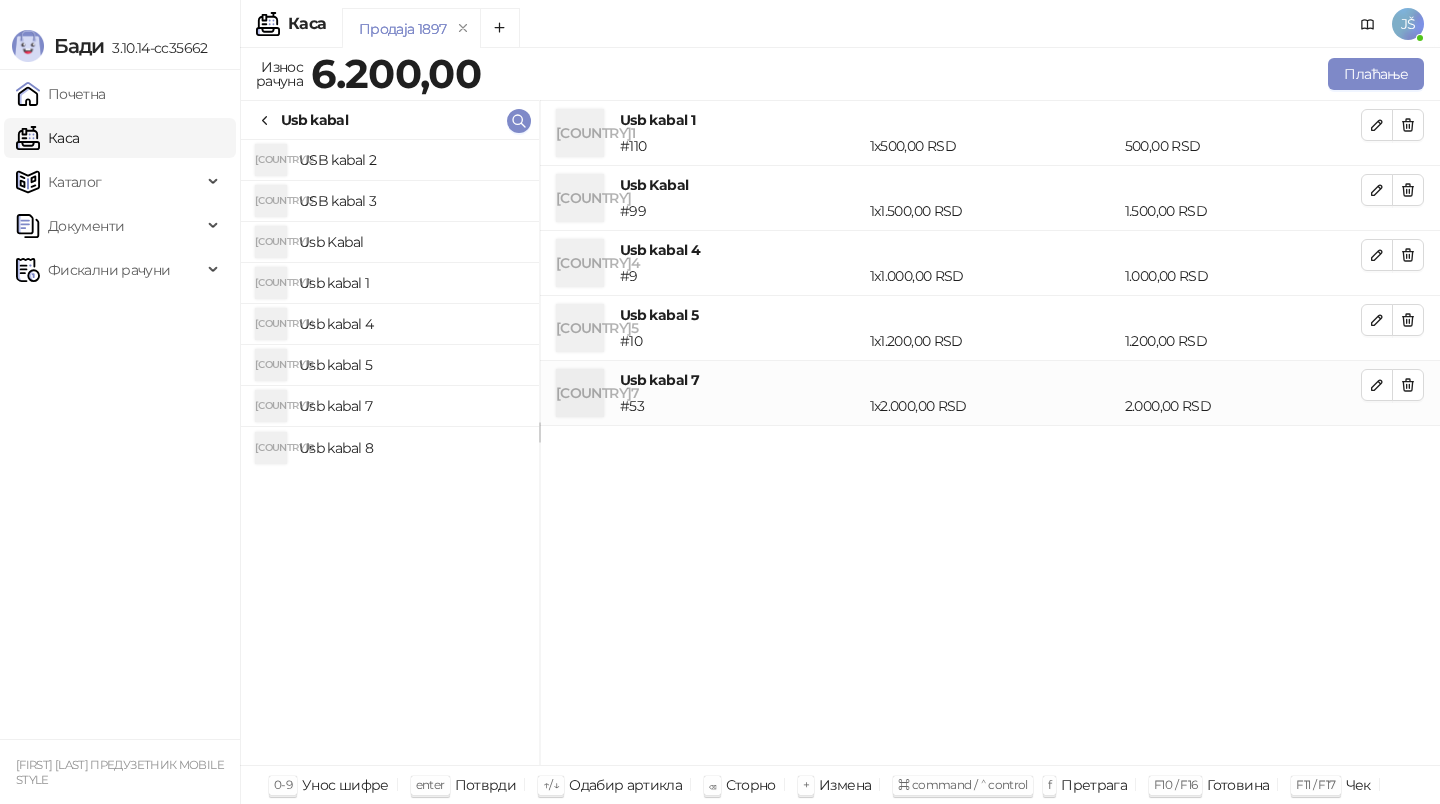 click on "Usb kabal 8" at bounding box center [411, 448] 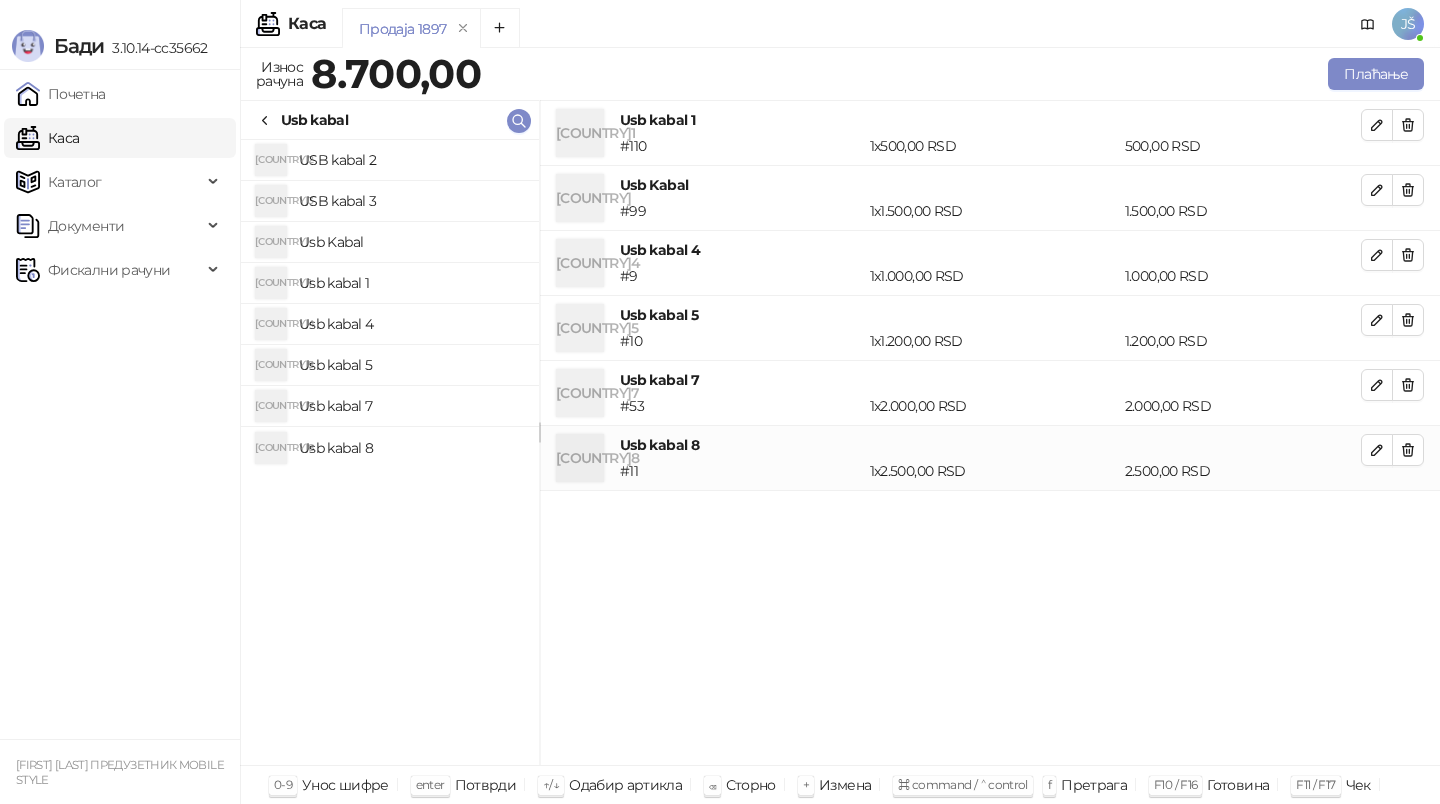 click on "USB kabal 2" at bounding box center (411, 160) 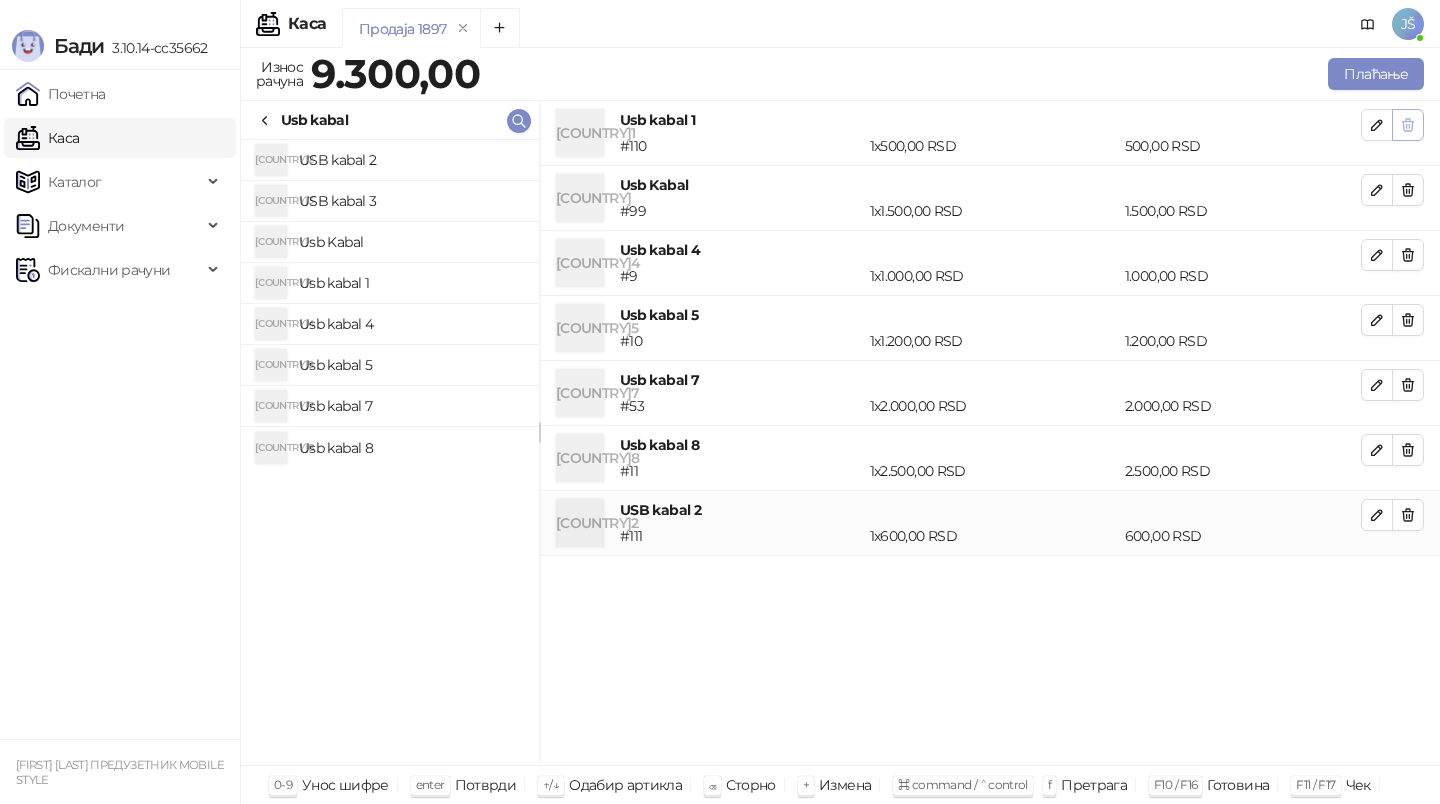 click 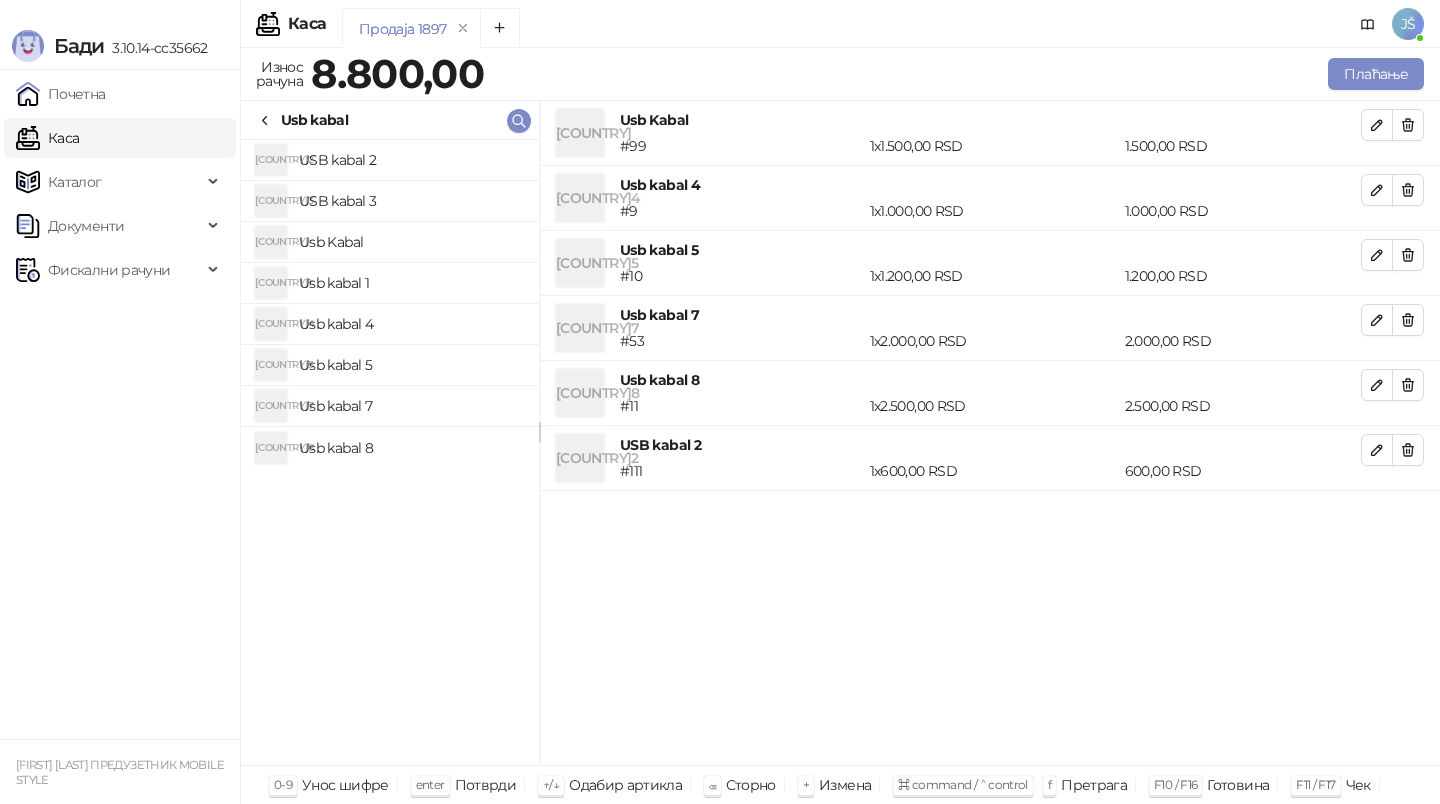 click 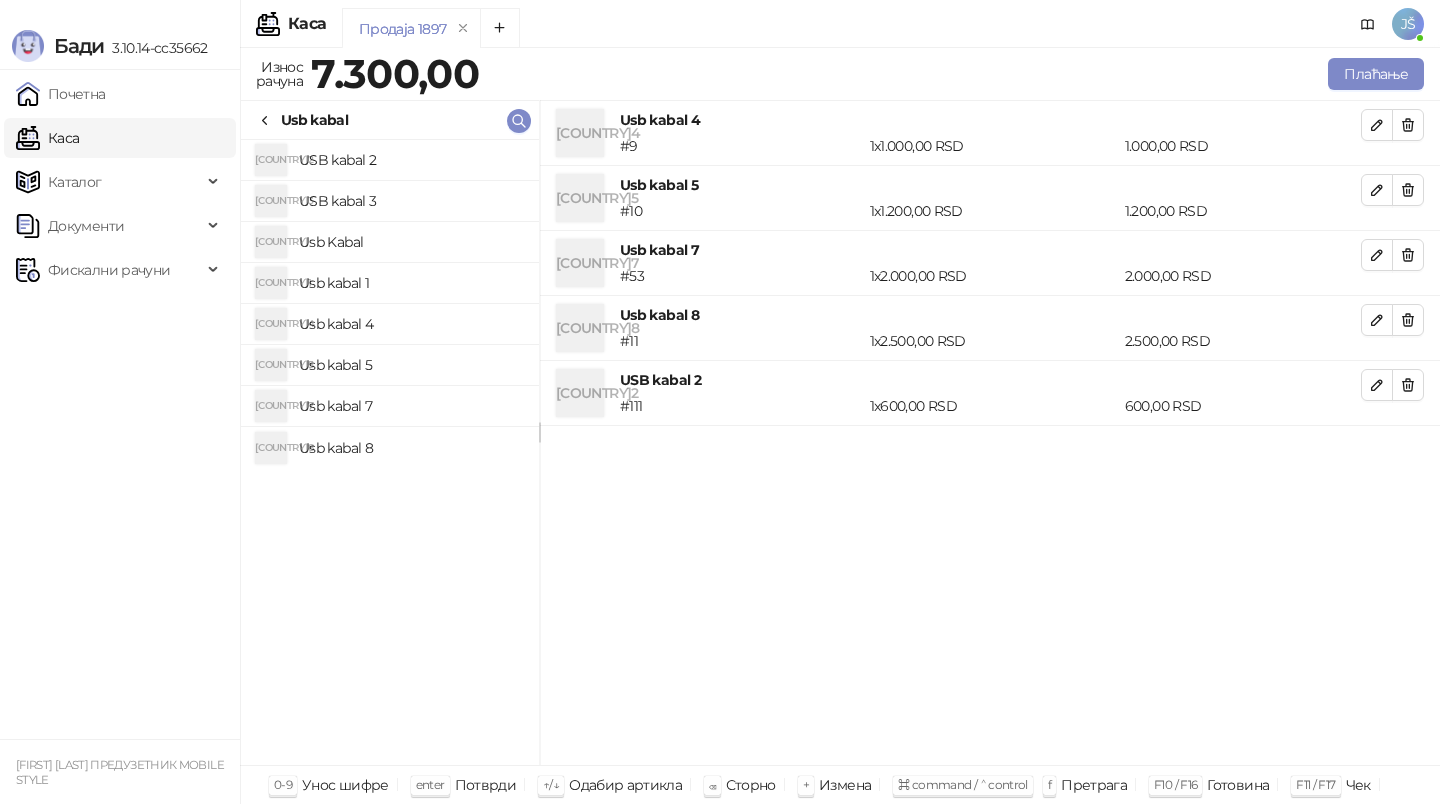 click 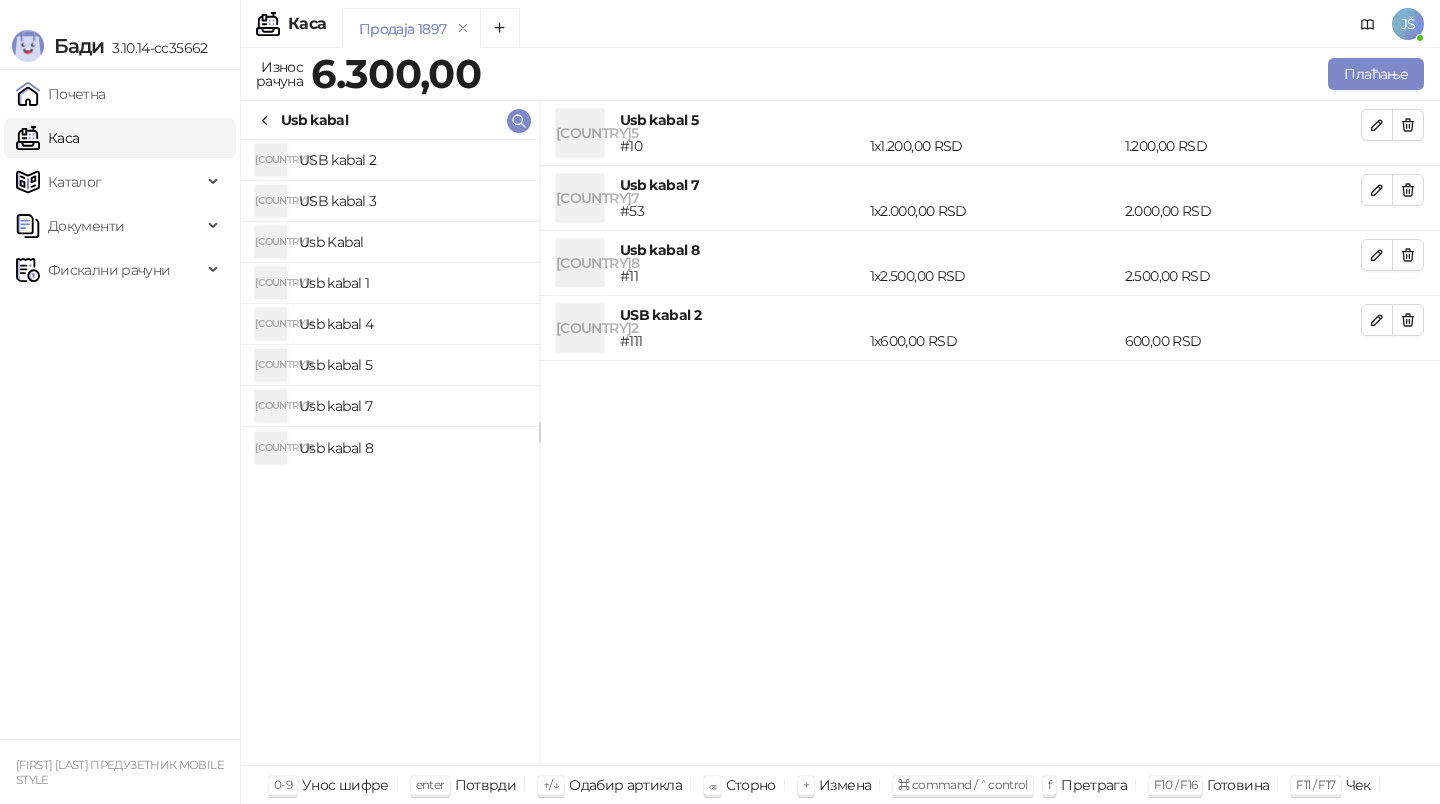 click 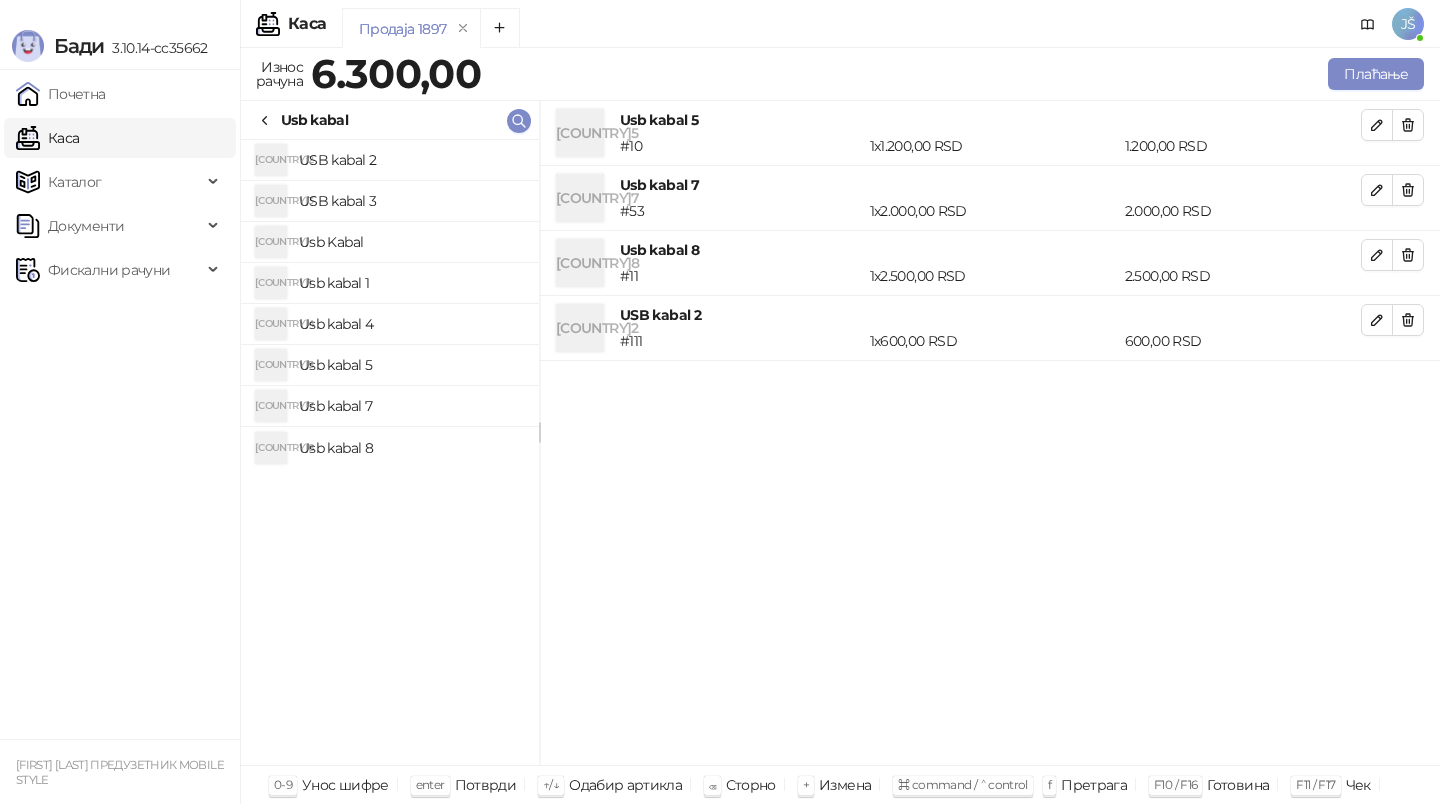 click 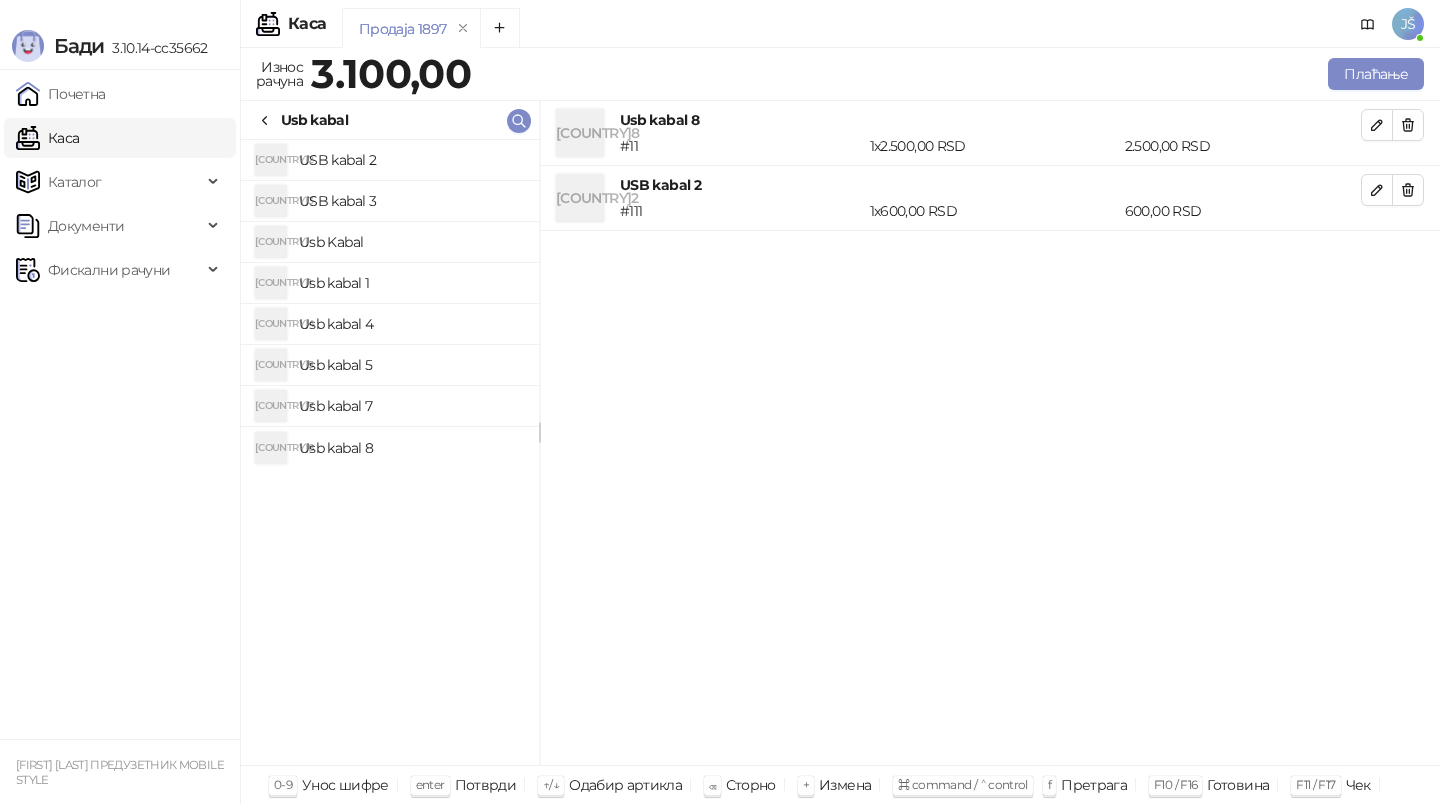 click 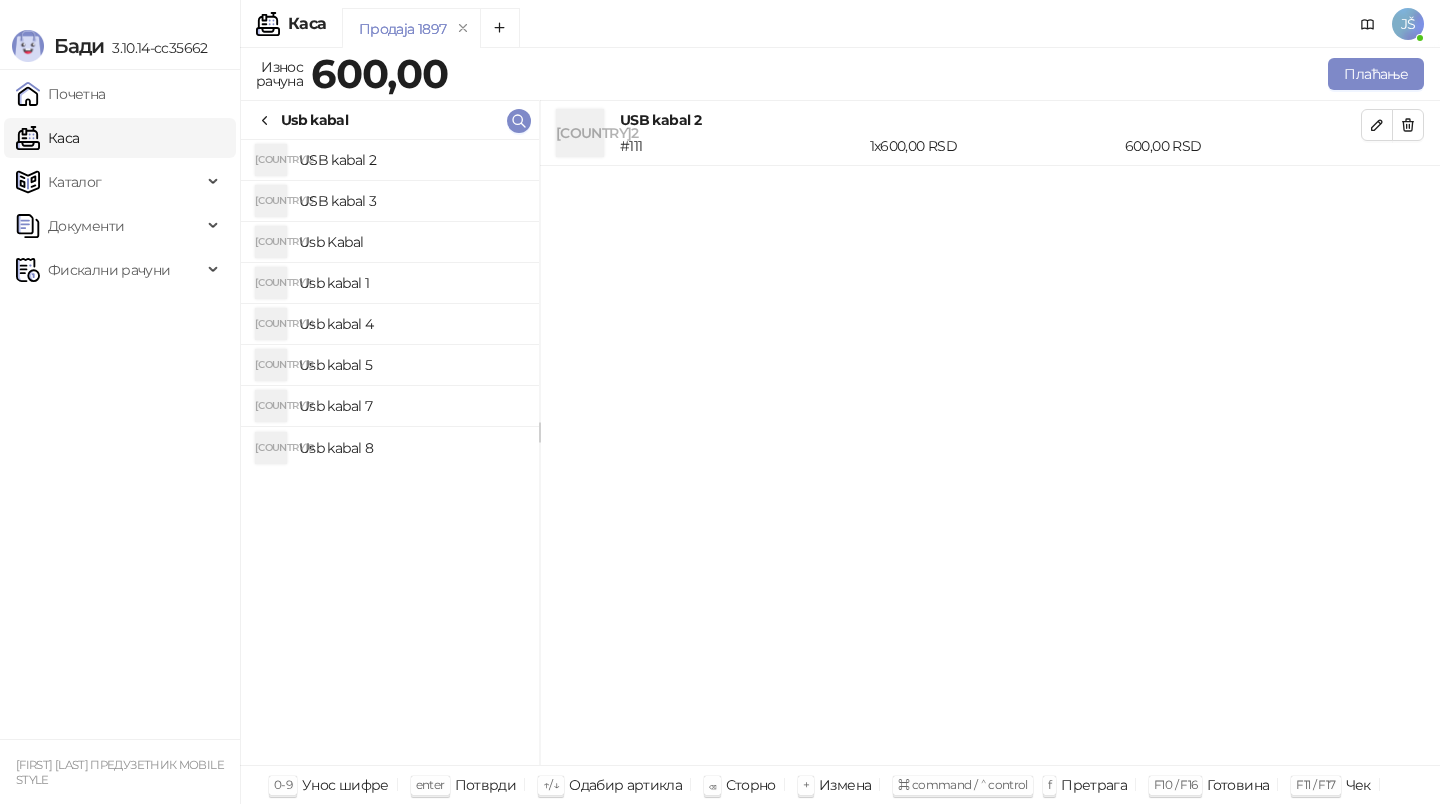 click 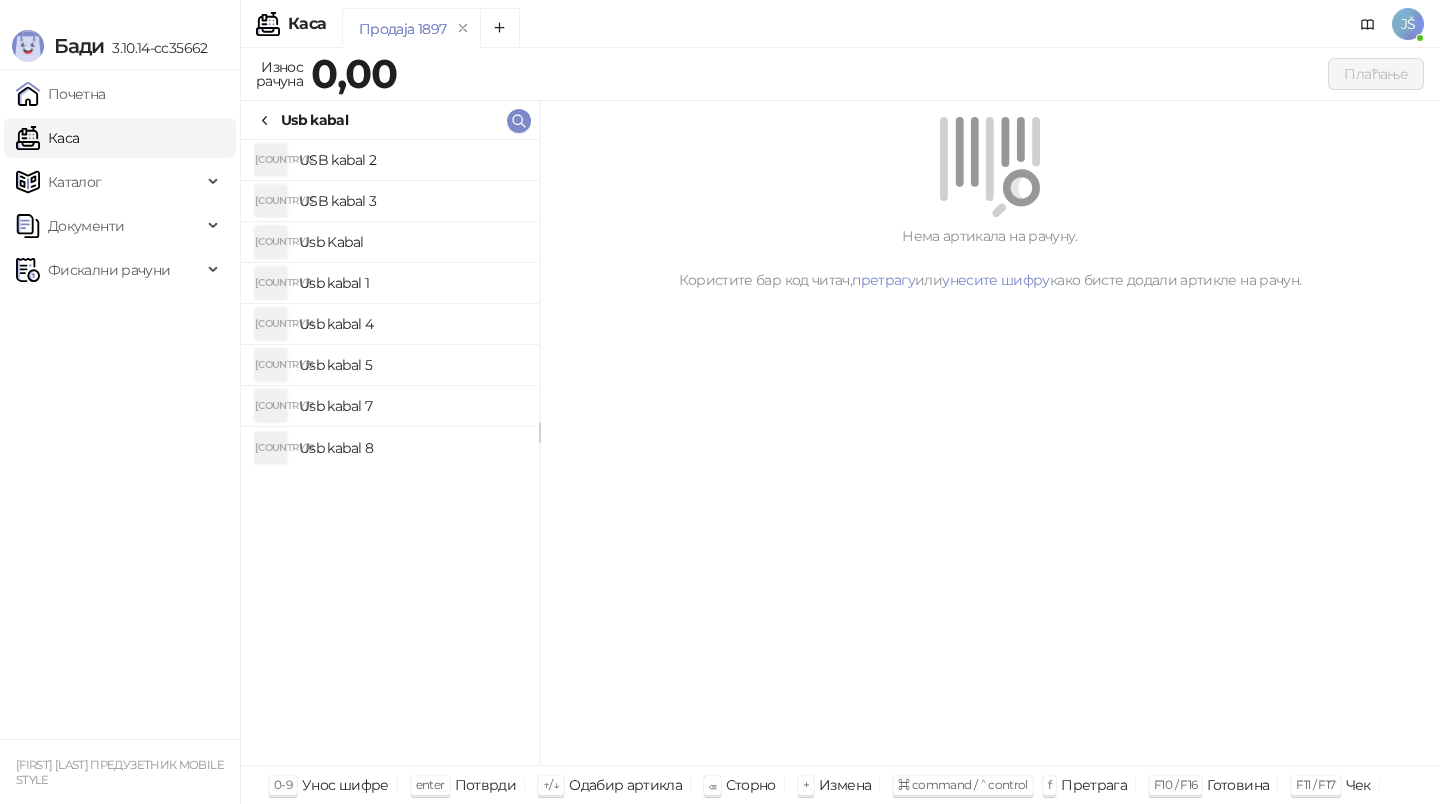 click 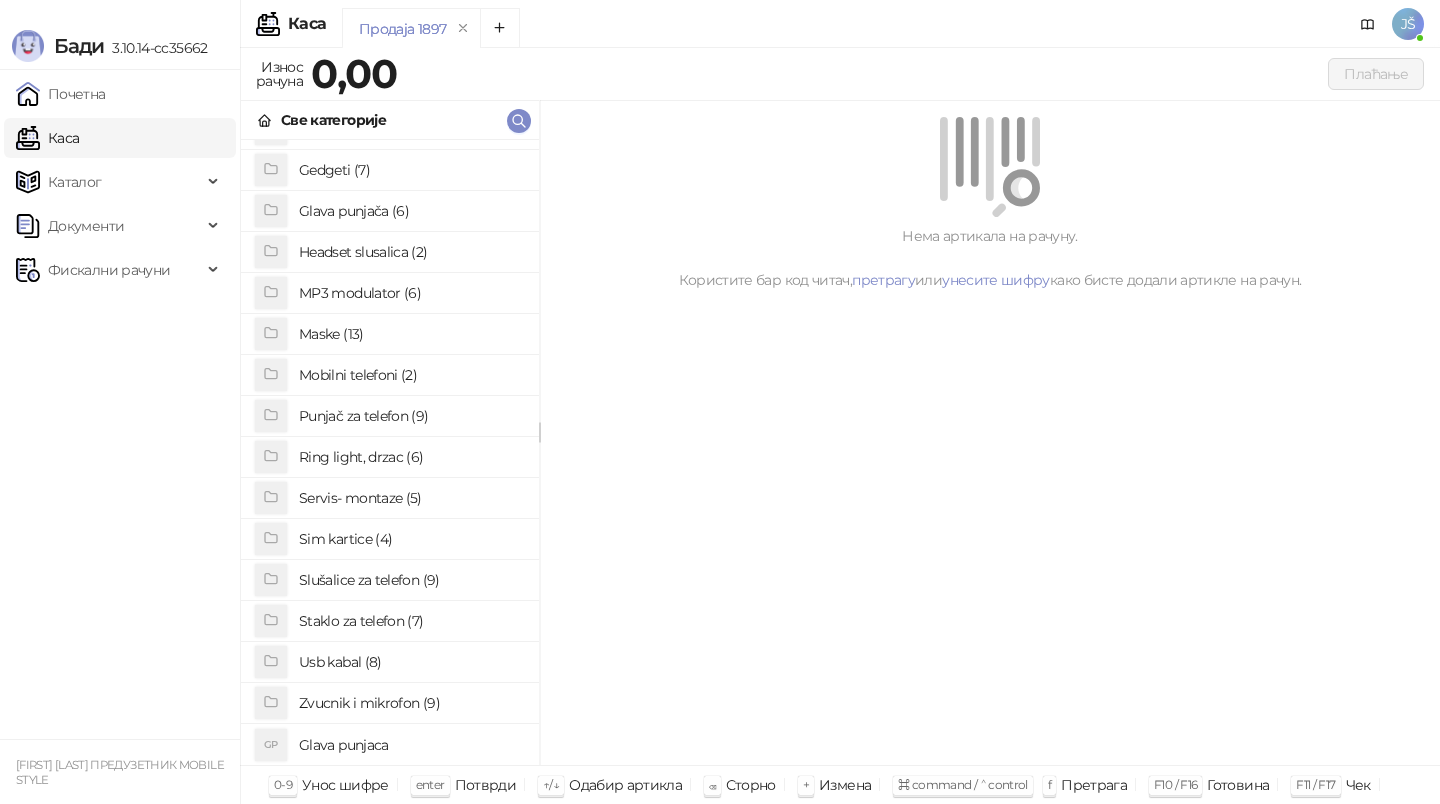 click on "Slušalice za telefon  (9)" at bounding box center [411, 580] 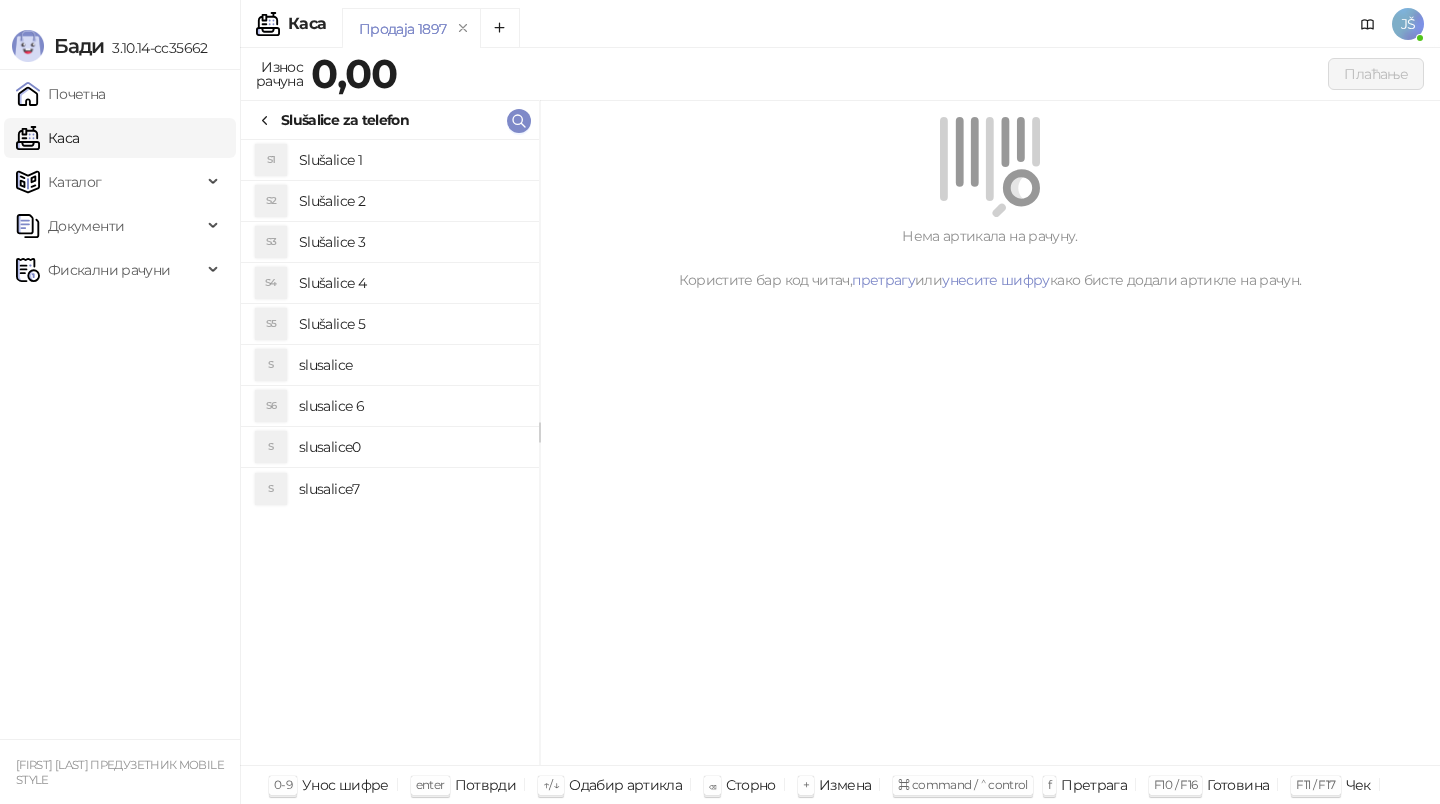 click on "Slušalice 1" at bounding box center (411, 160) 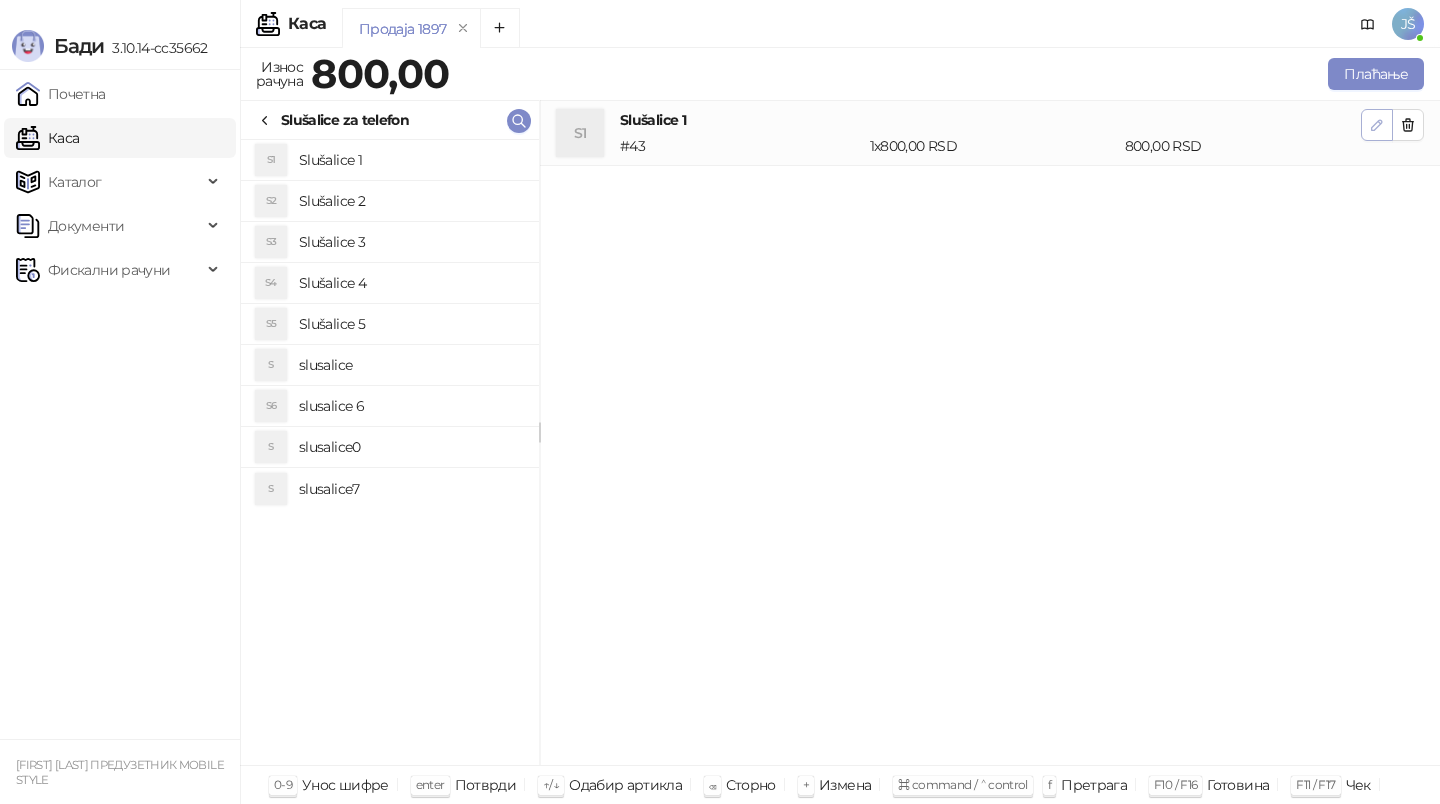 click 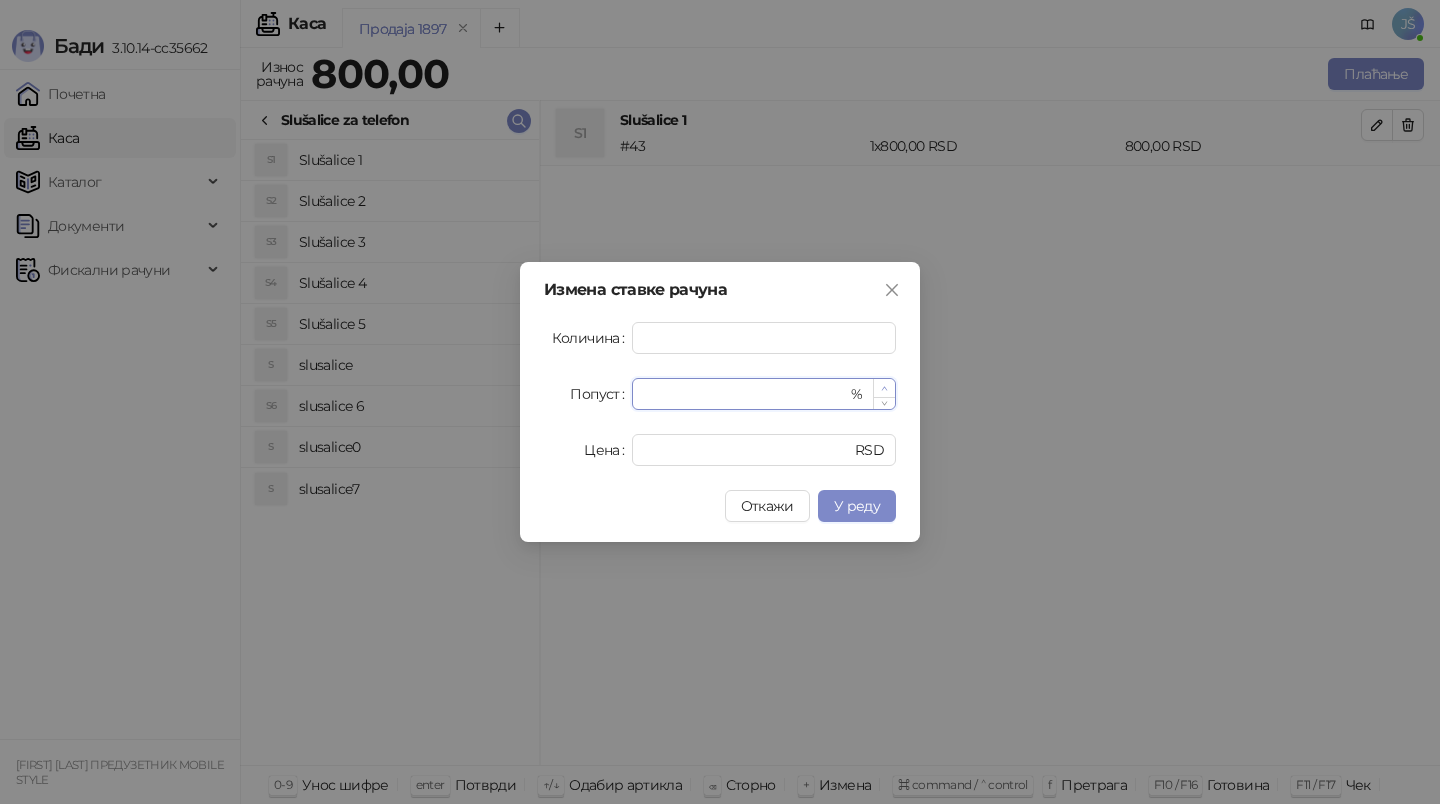 click at bounding box center (884, 388) 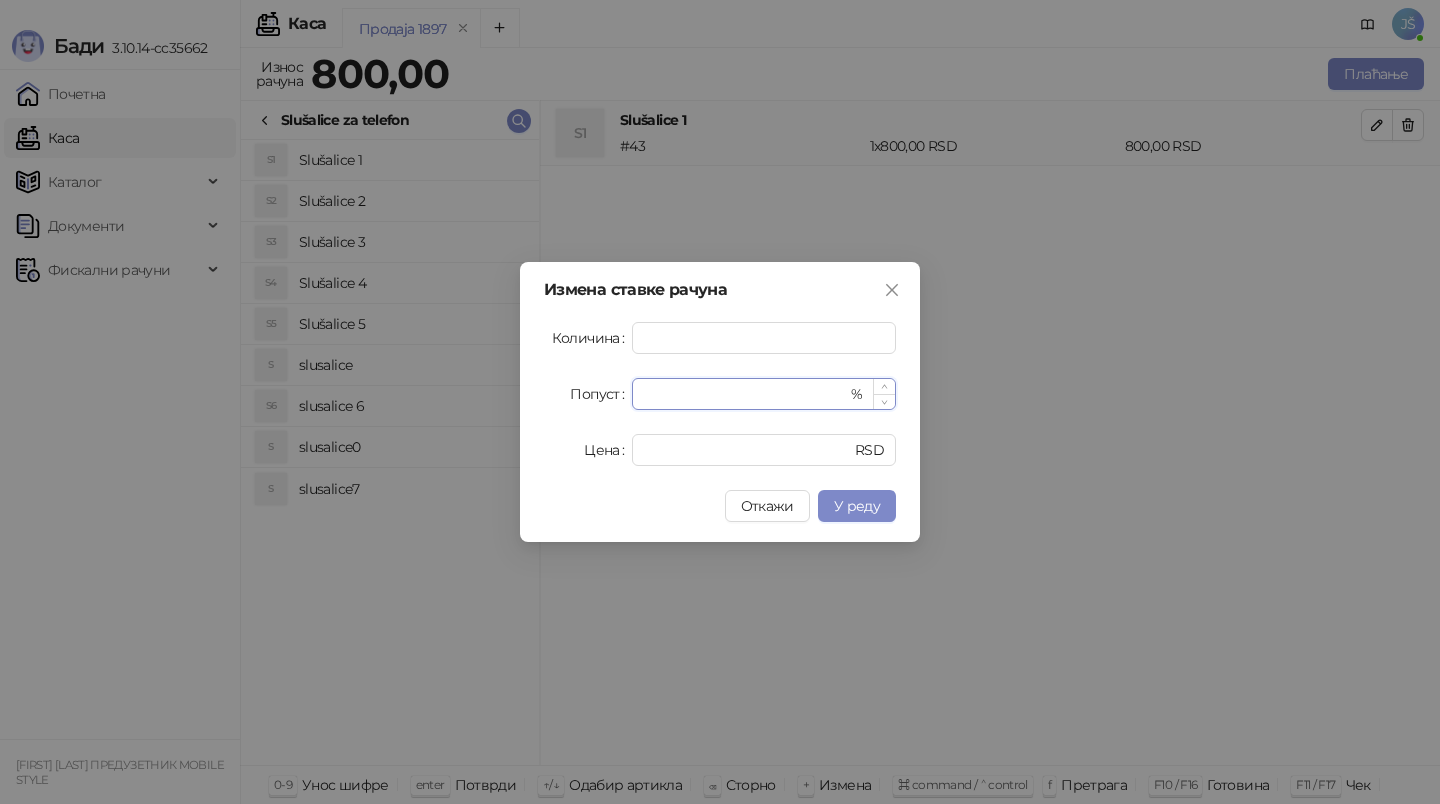 click on "*" at bounding box center [745, 394] 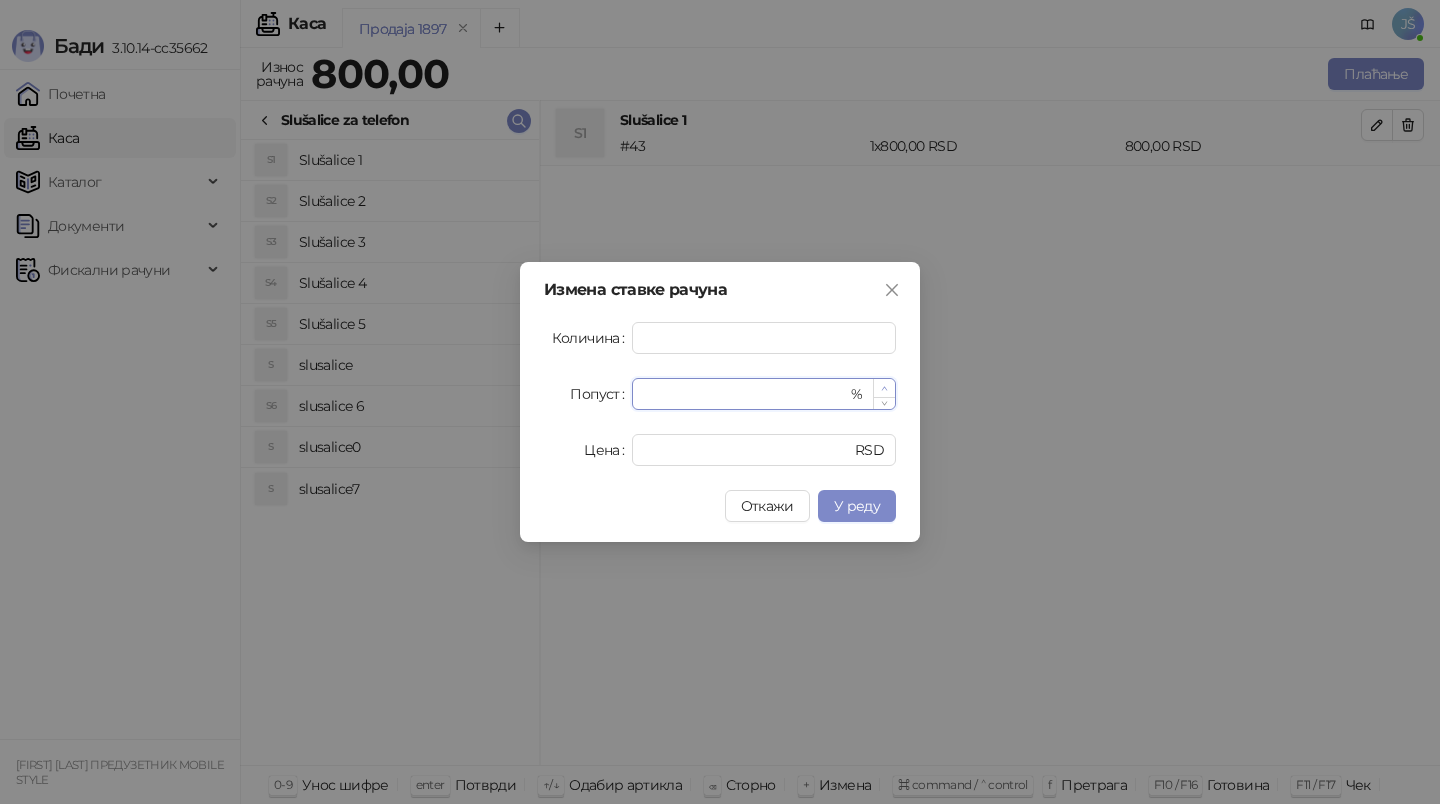 click at bounding box center (884, 388) 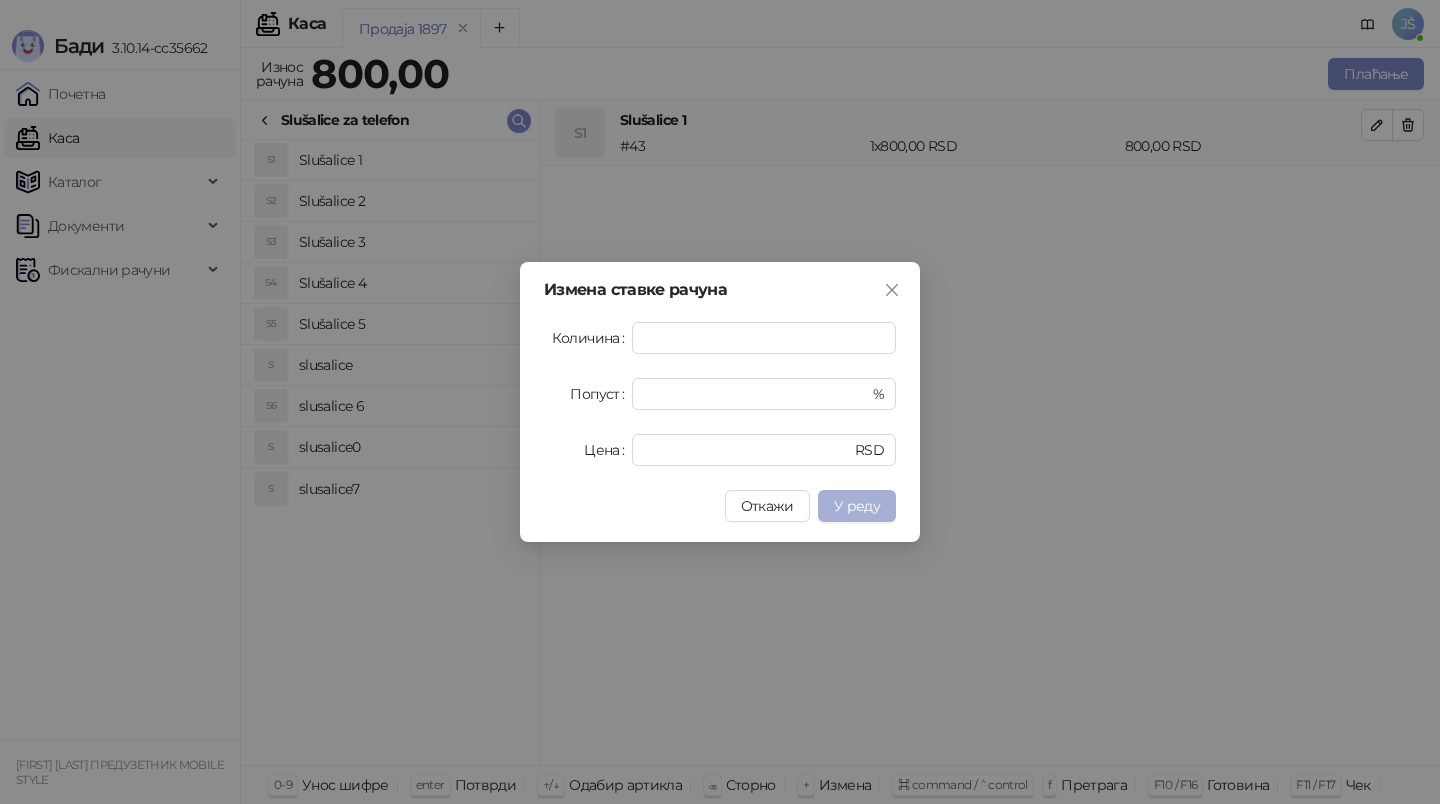 click on "У реду" at bounding box center [857, 506] 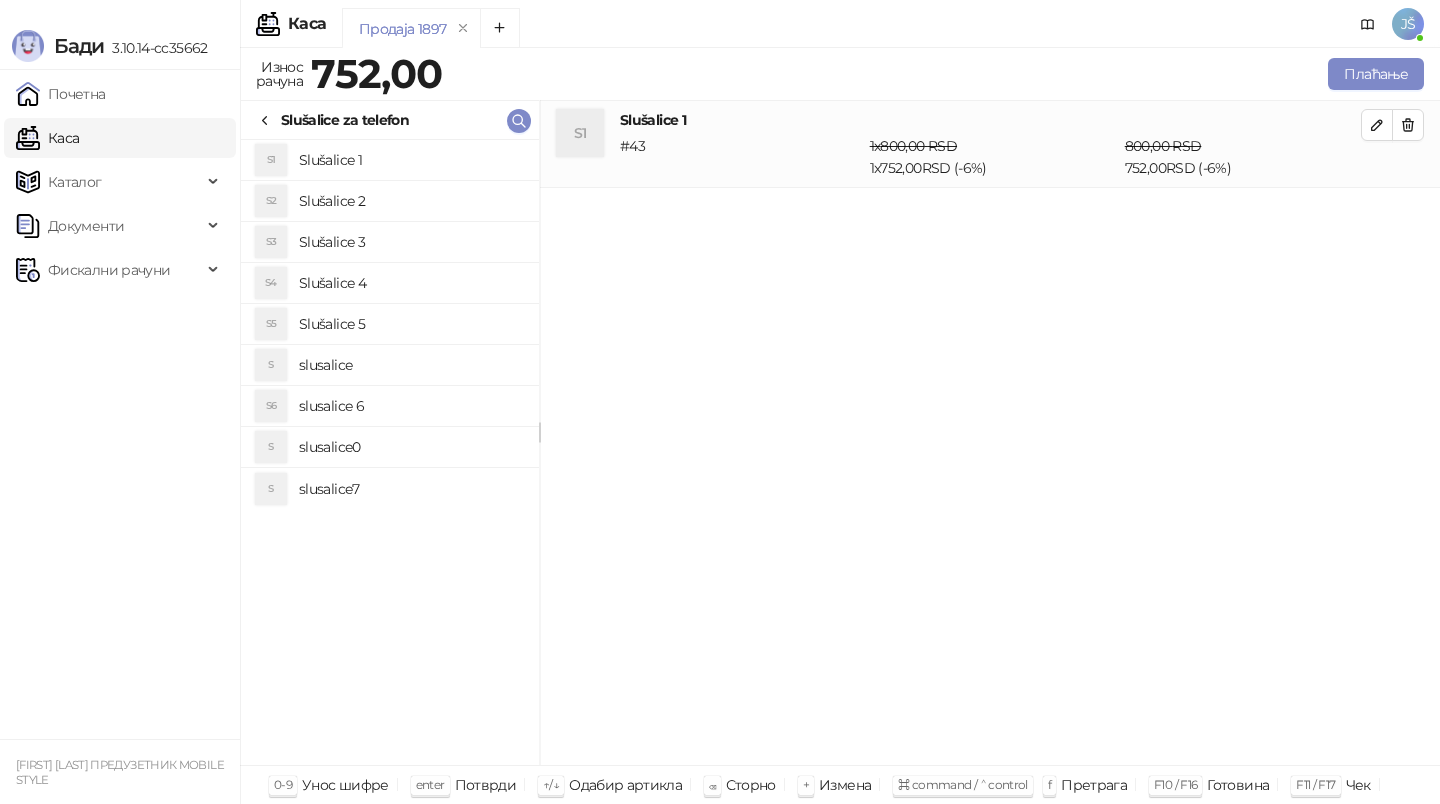 click on "800,00   RSD 752,00  RSD (- 6 %)" at bounding box center (1243, 157) 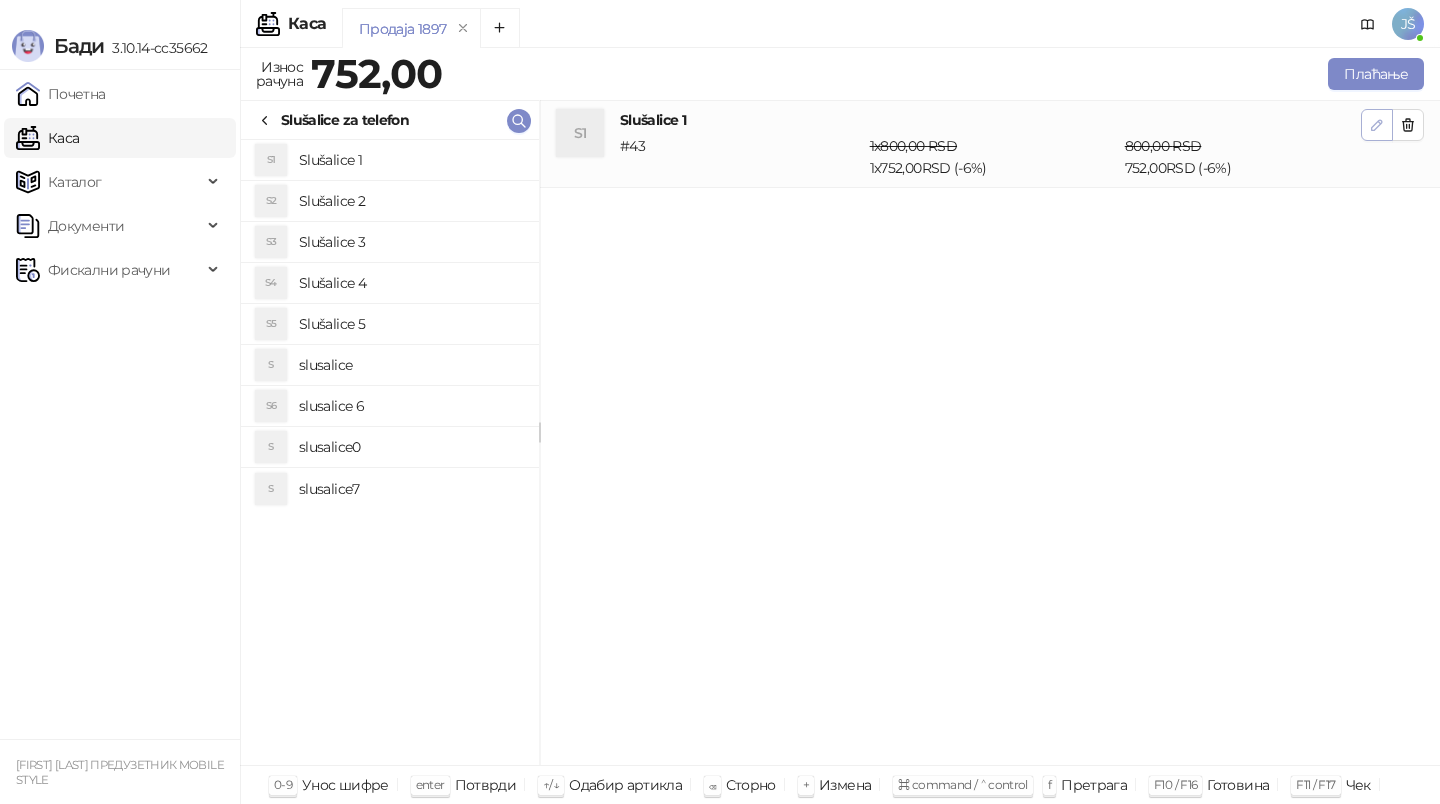 click 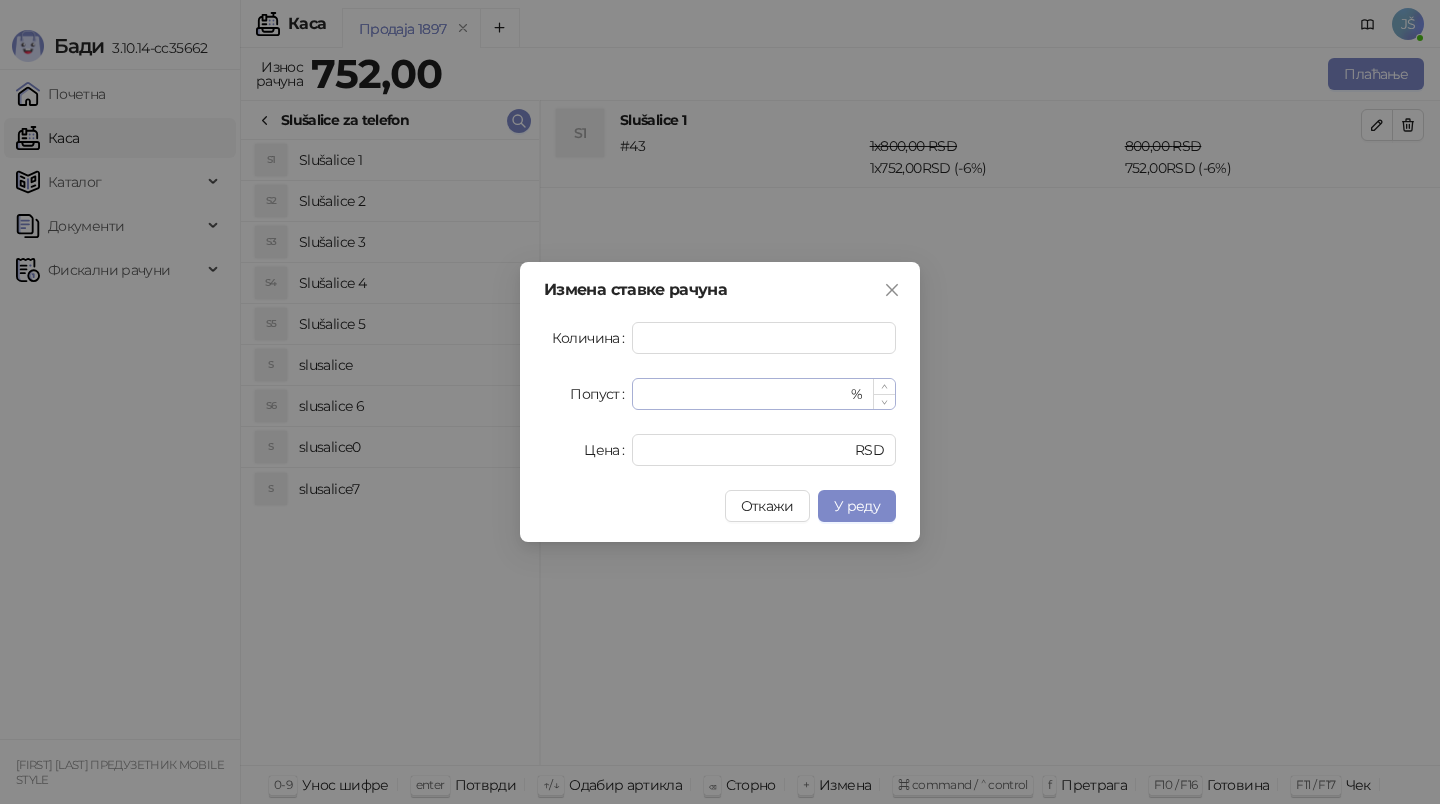 click on "* %" at bounding box center [764, 394] 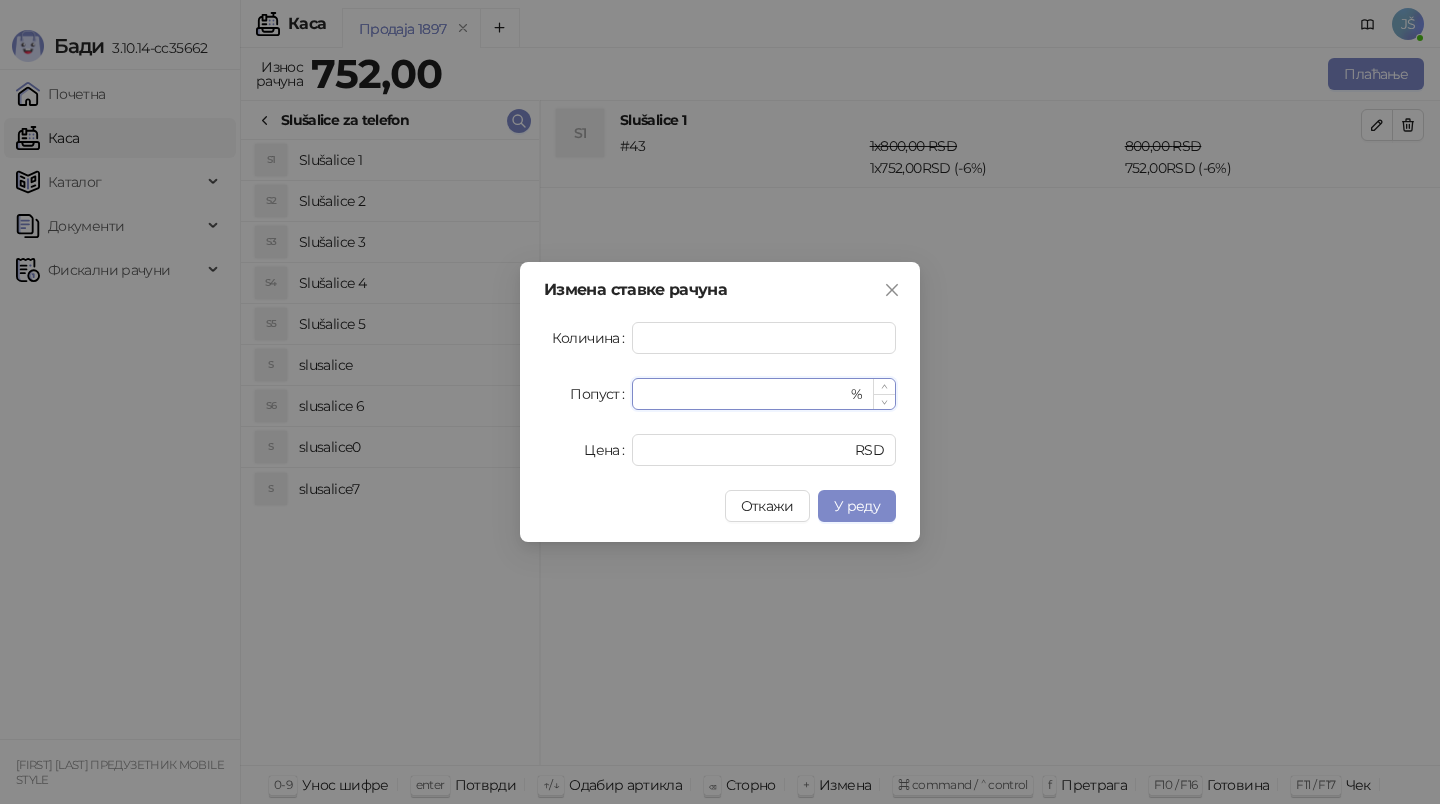 click on "*" at bounding box center (745, 394) 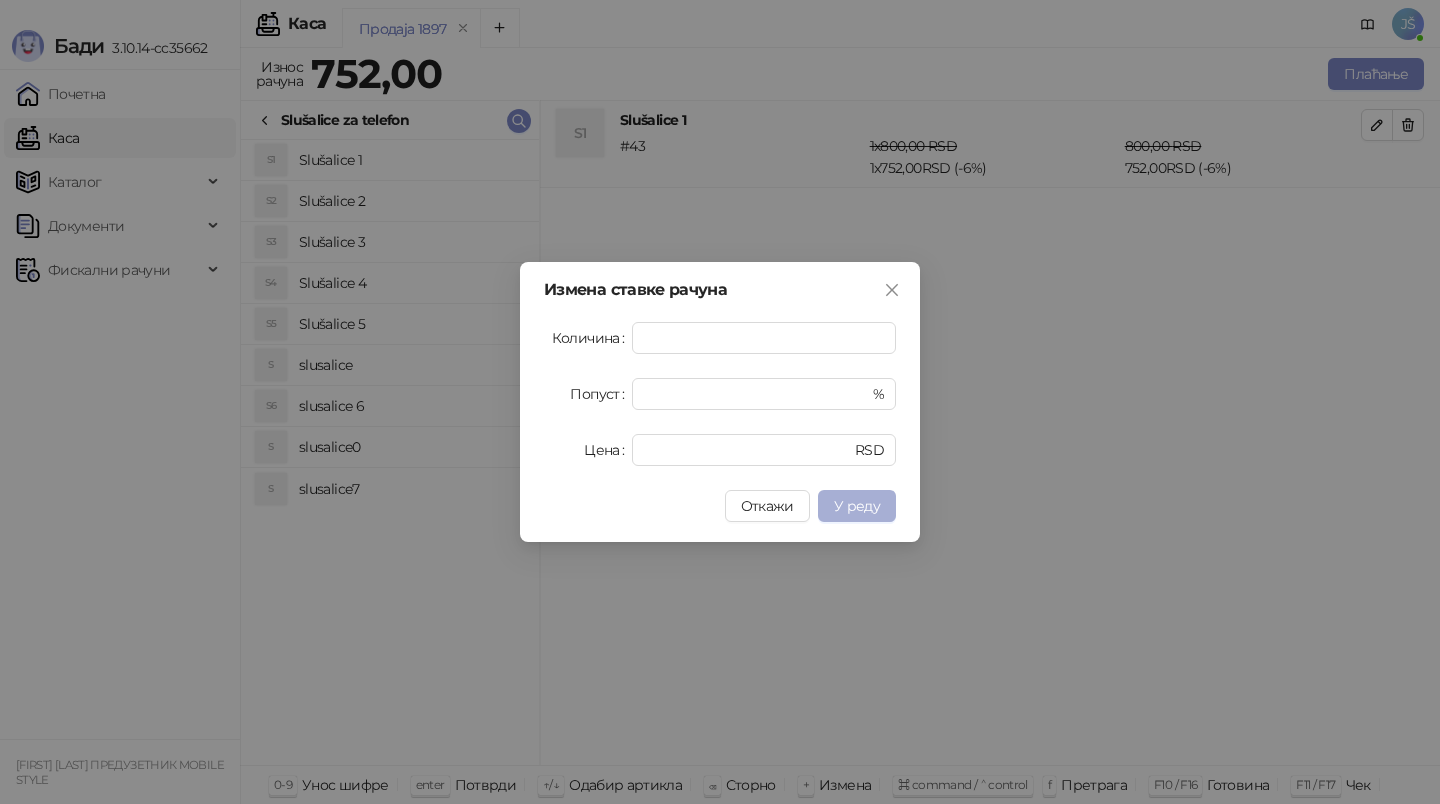 click on "У реду" at bounding box center (857, 506) 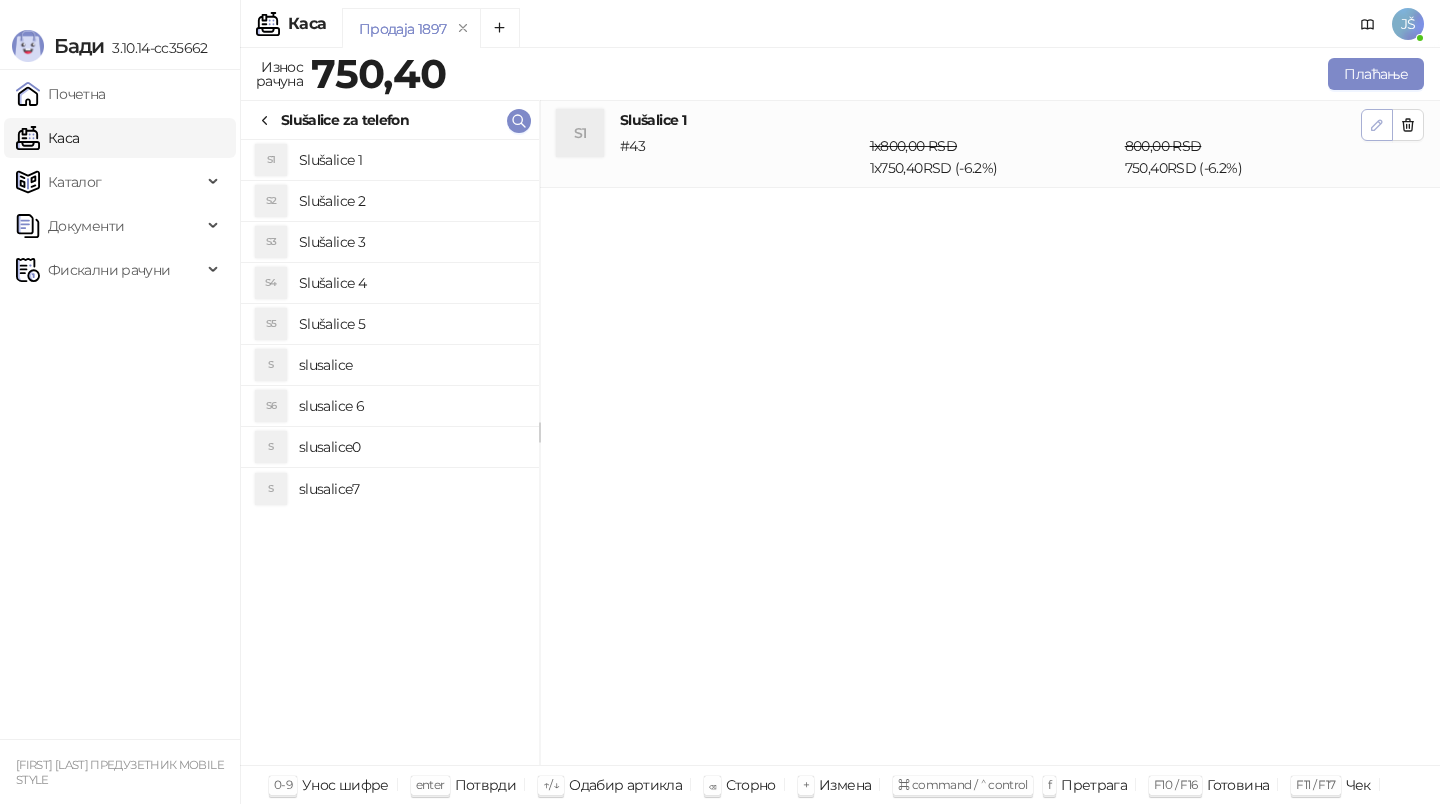 click at bounding box center [1377, 125] 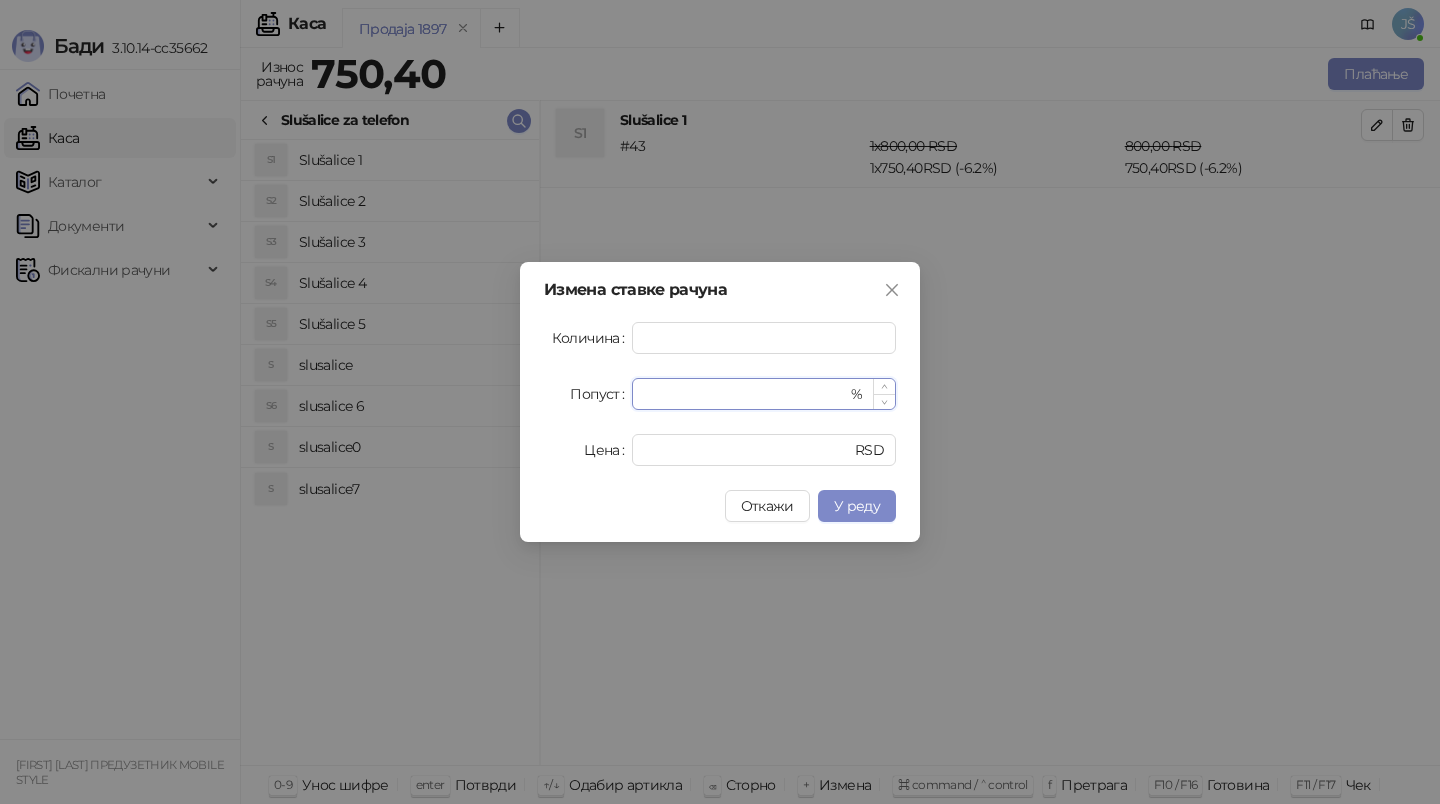 click on "***" at bounding box center (745, 394) 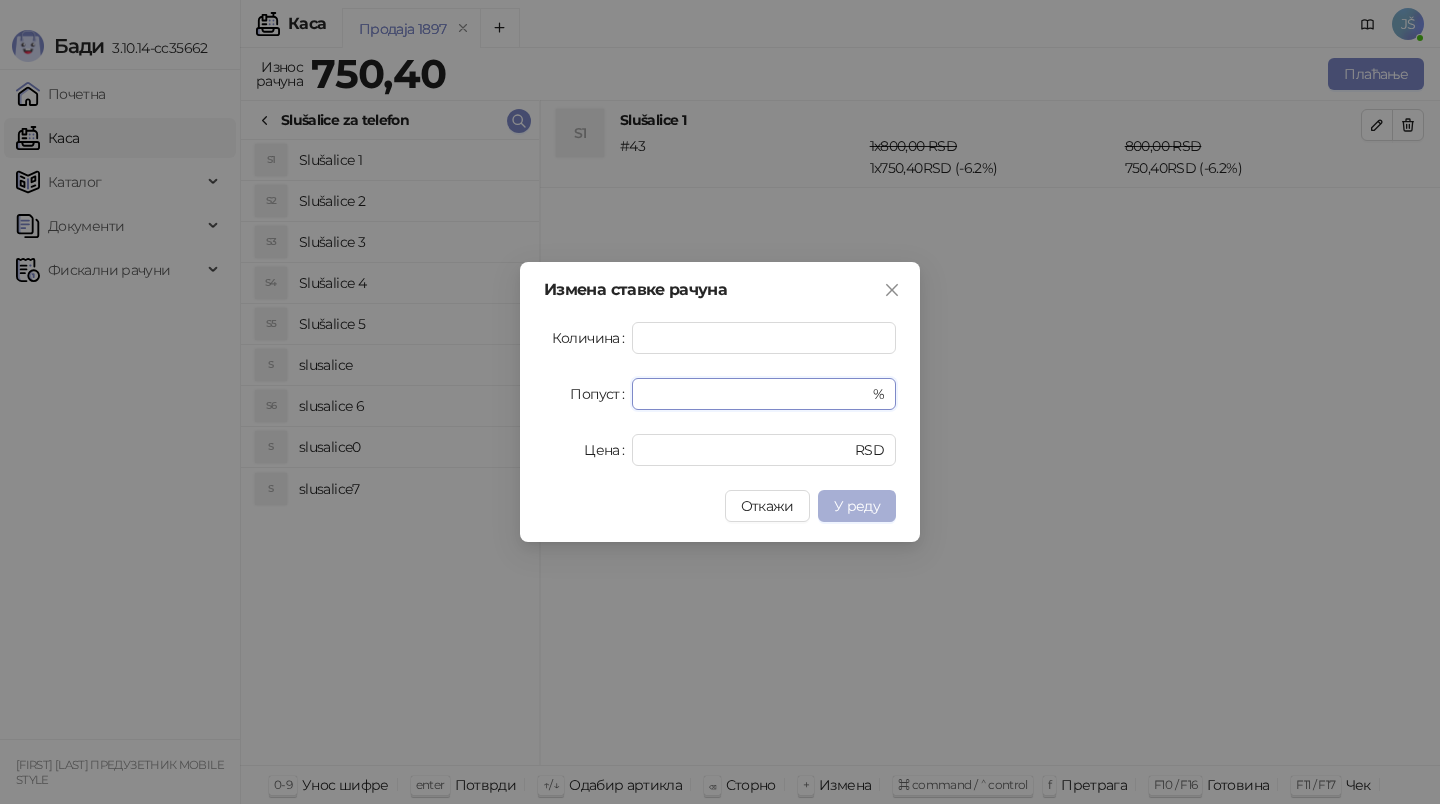 type on "****" 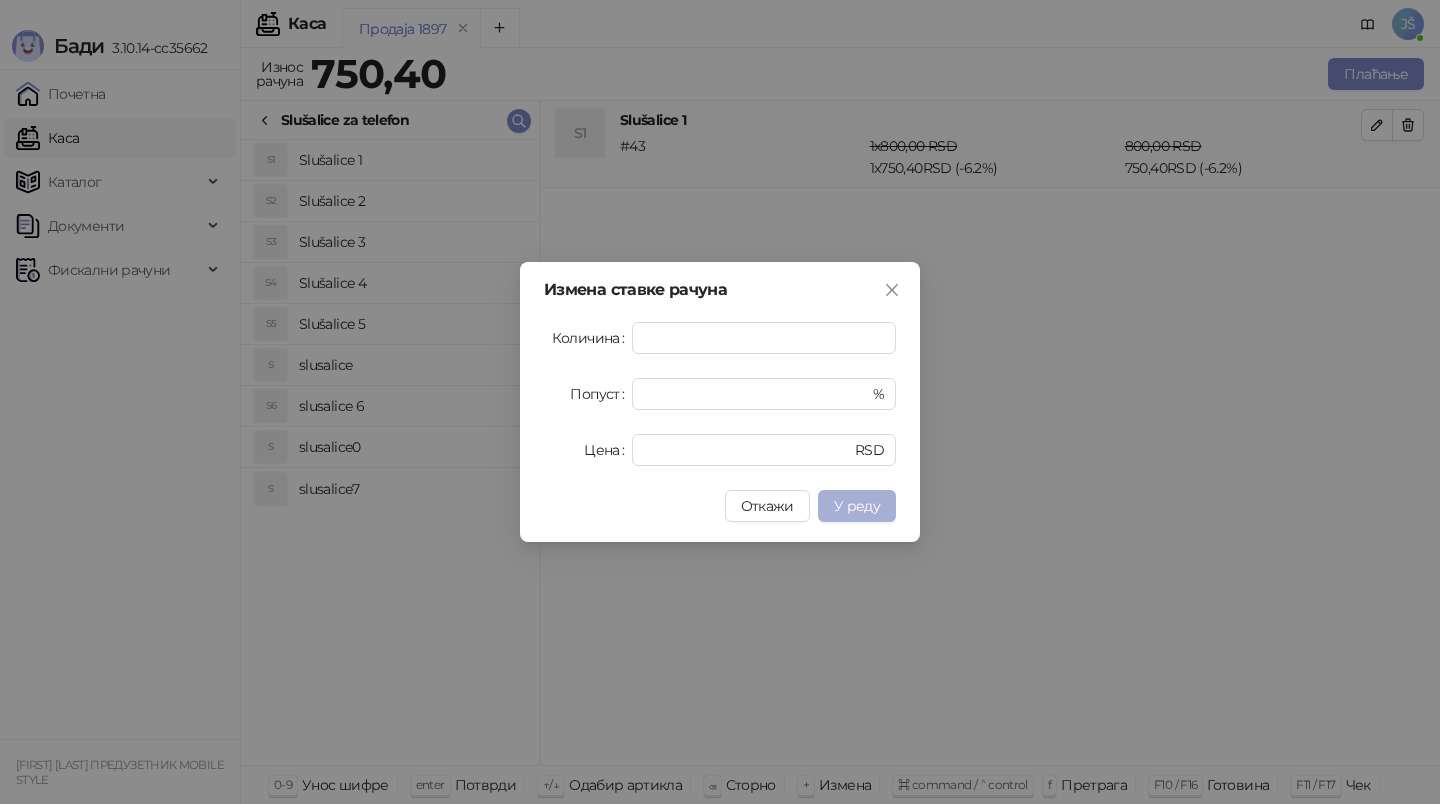 click on "У реду" at bounding box center [857, 506] 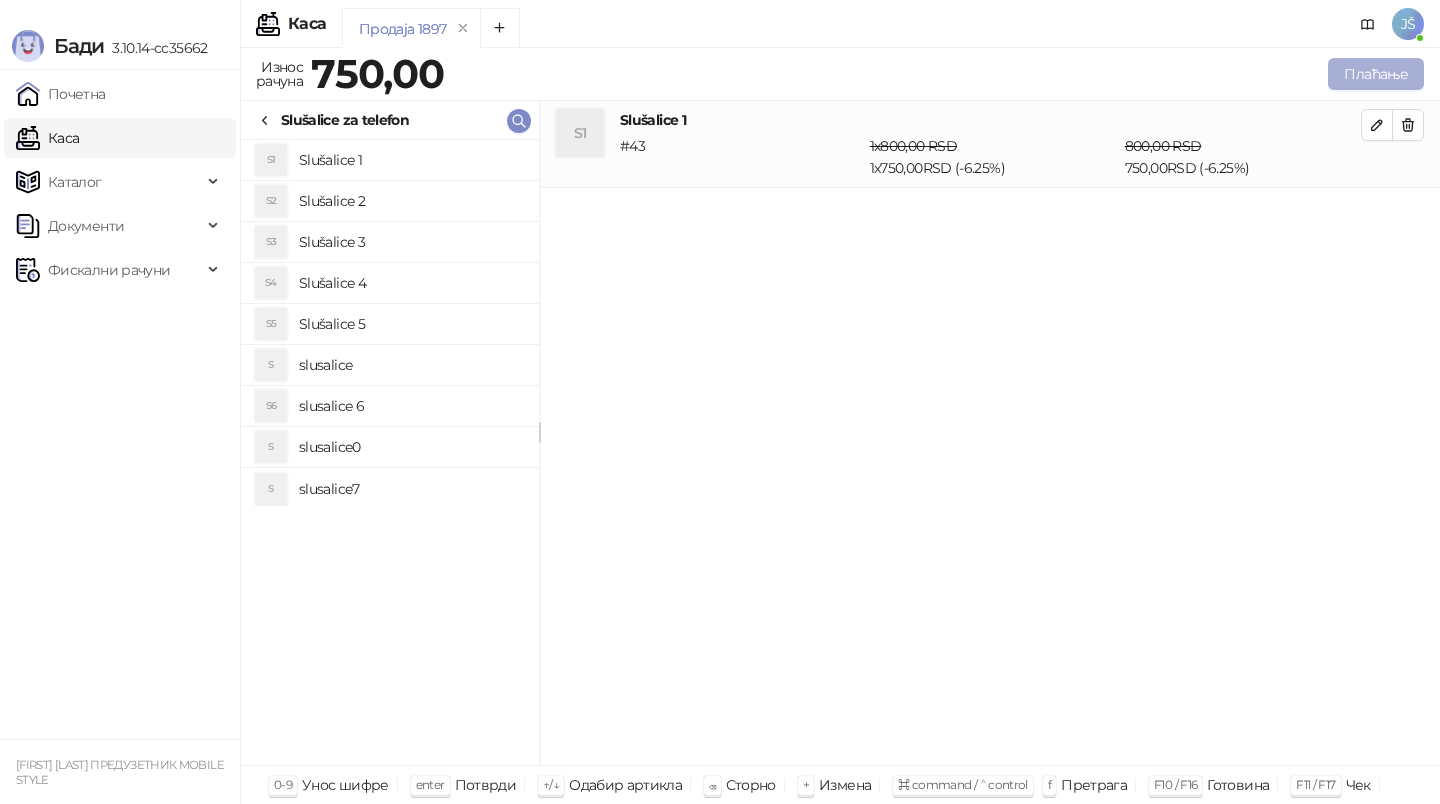 click on "Плаћање" at bounding box center [1376, 74] 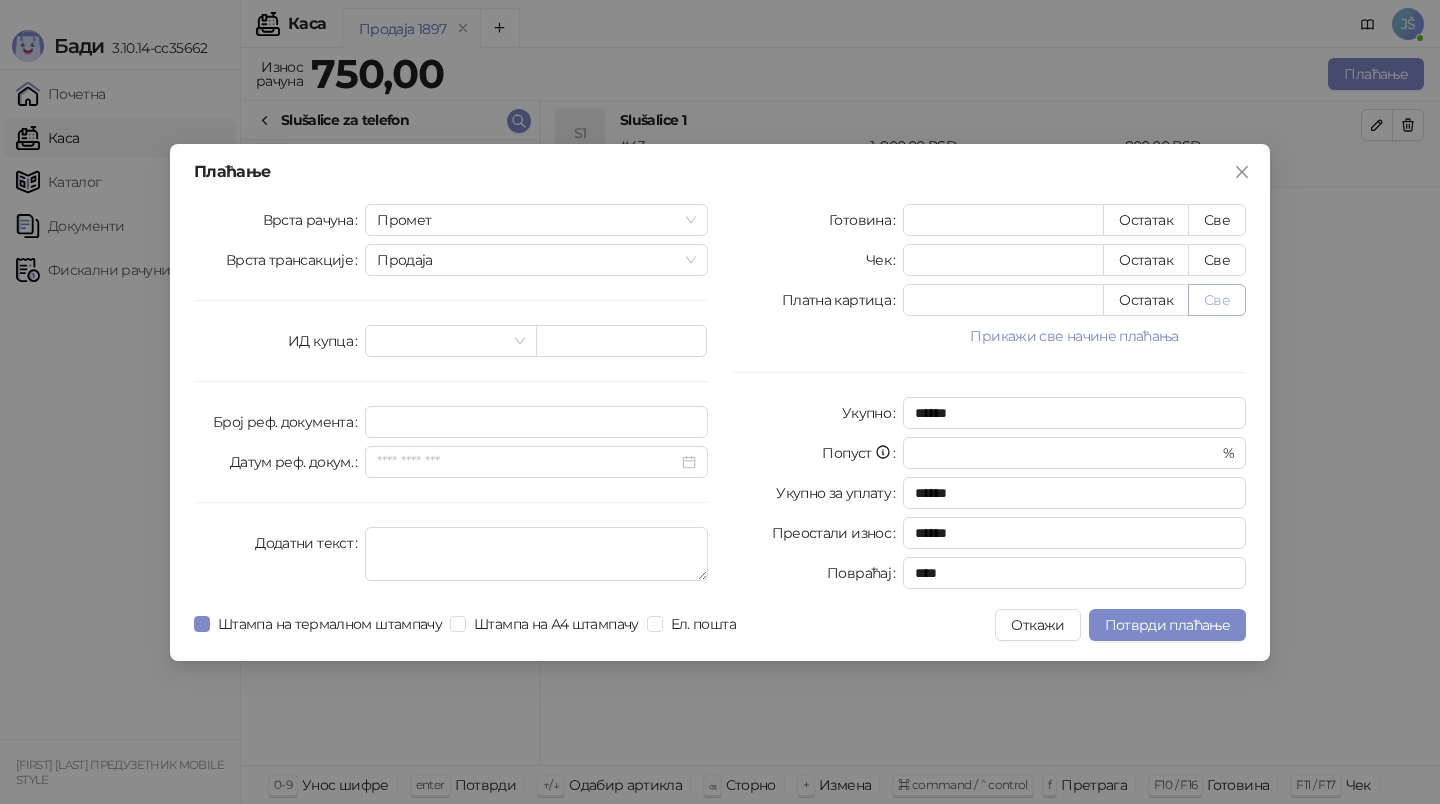 click on "Све" at bounding box center [1217, 300] 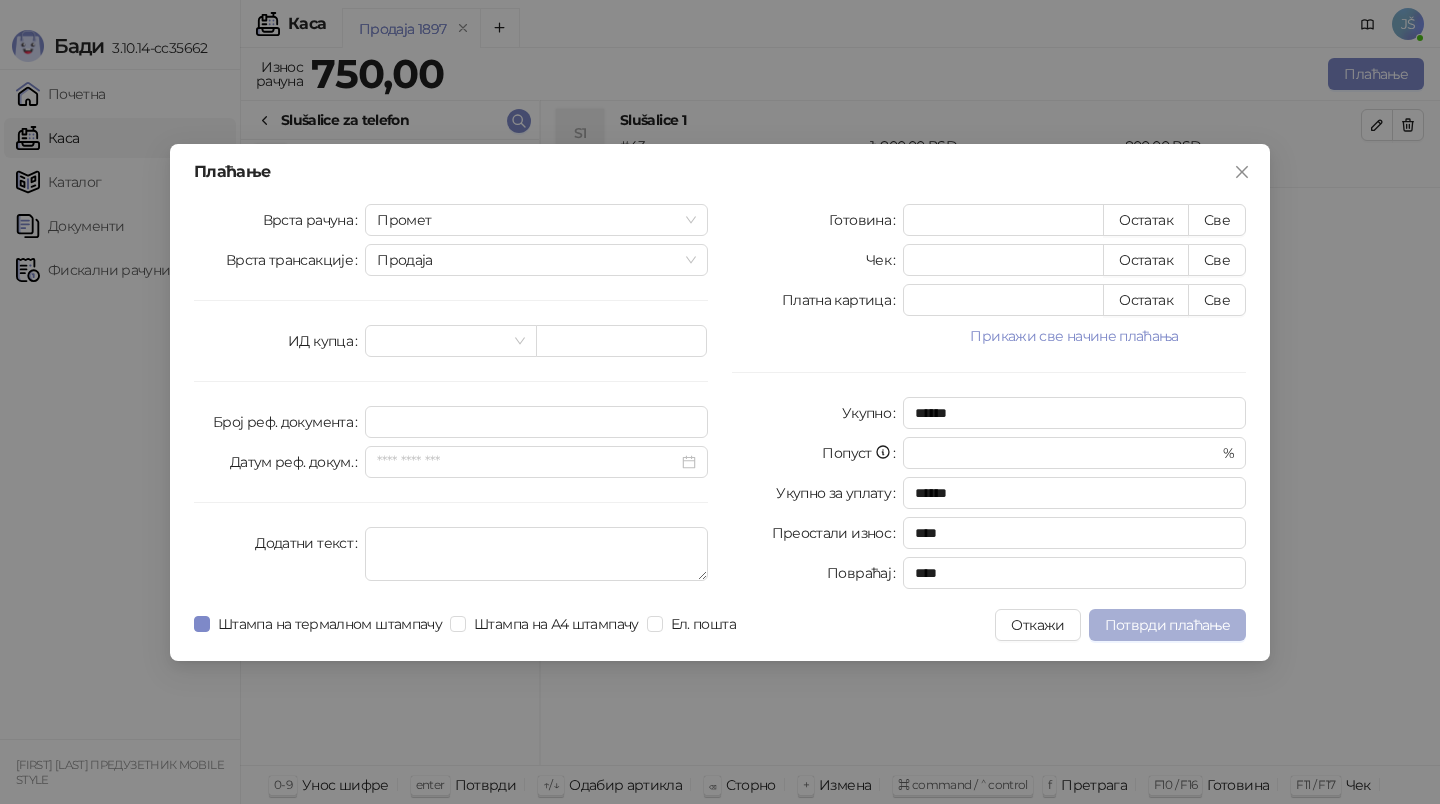 click on "Потврди плаћање" at bounding box center [1167, 625] 